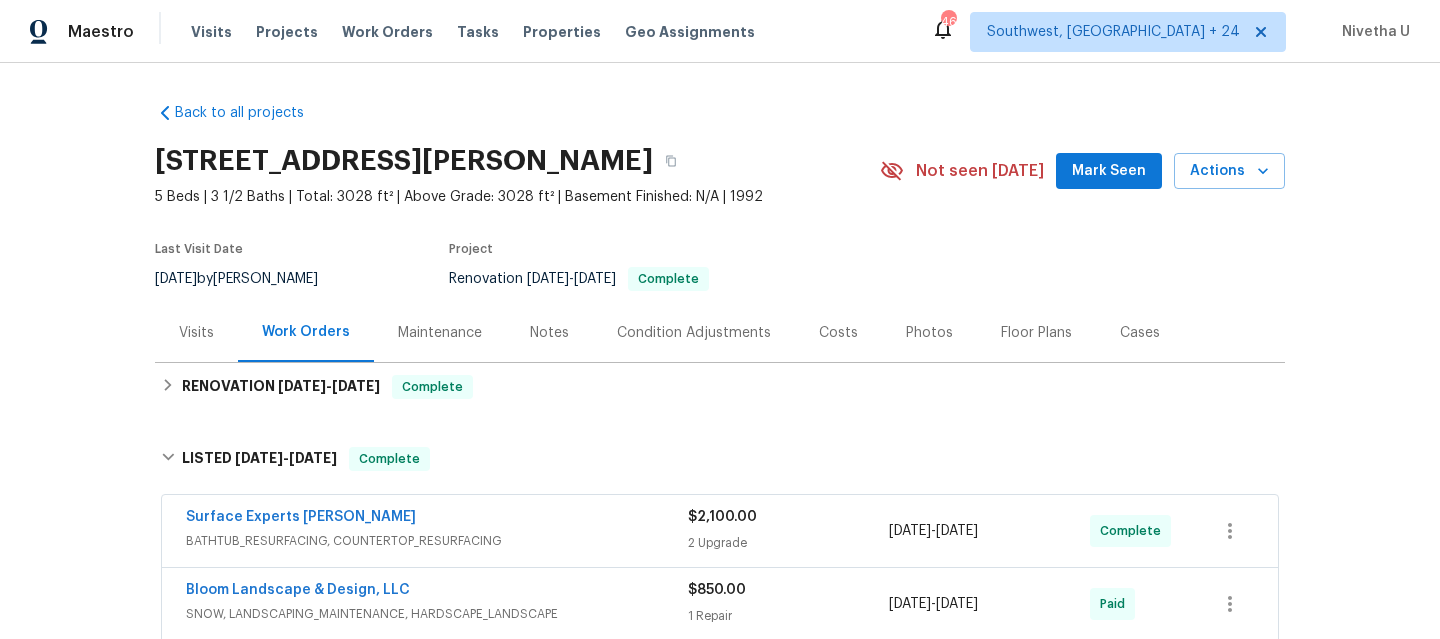 scroll, scrollTop: 0, scrollLeft: 0, axis: both 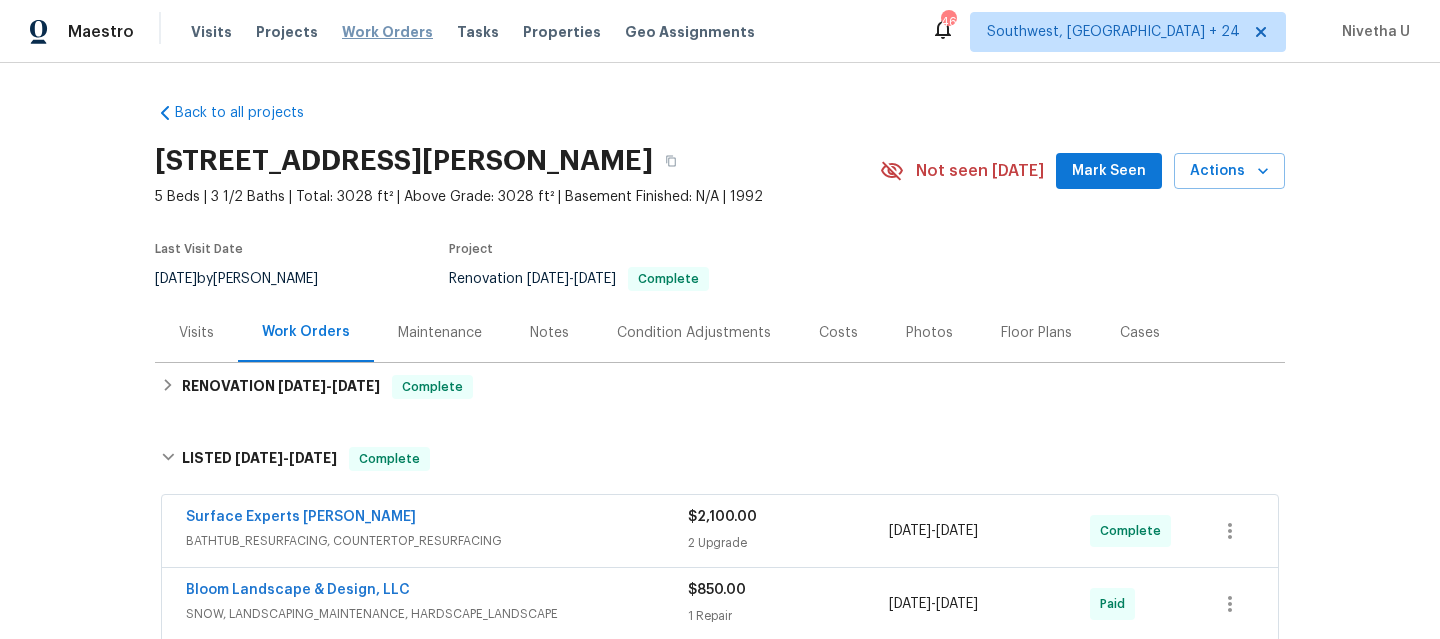 click on "Work Orders" at bounding box center [387, 32] 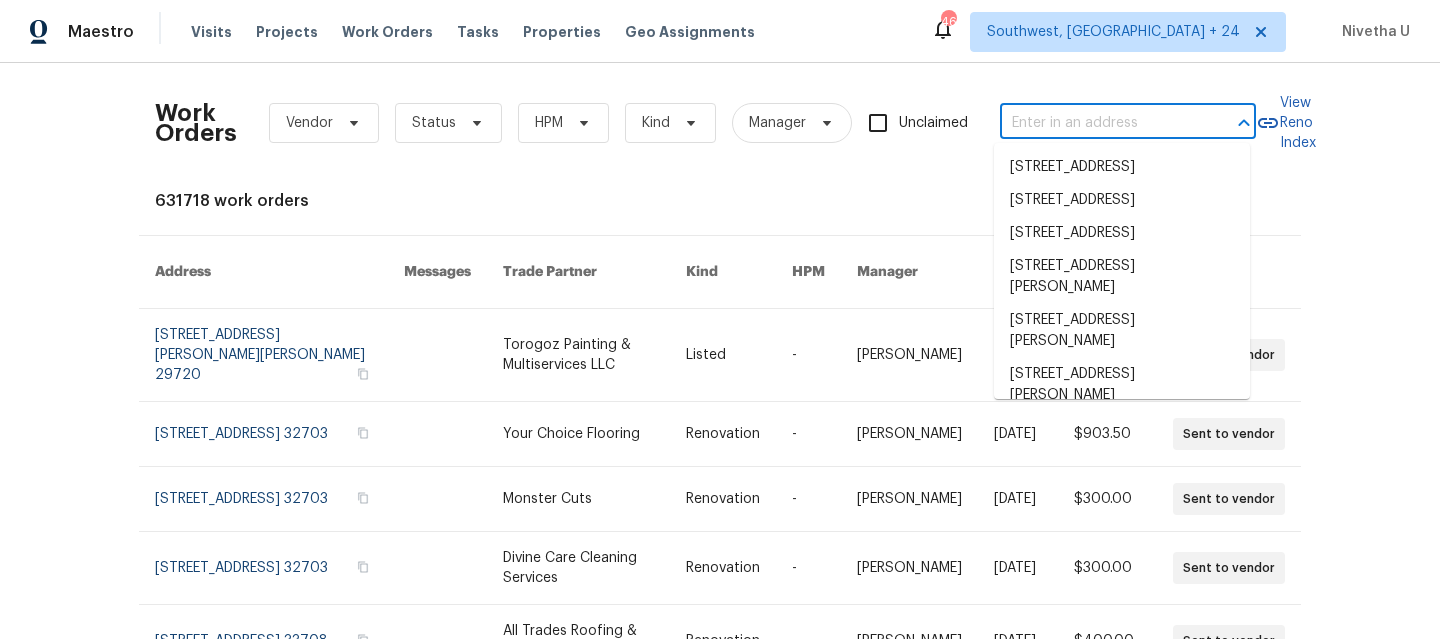 click at bounding box center (1100, 123) 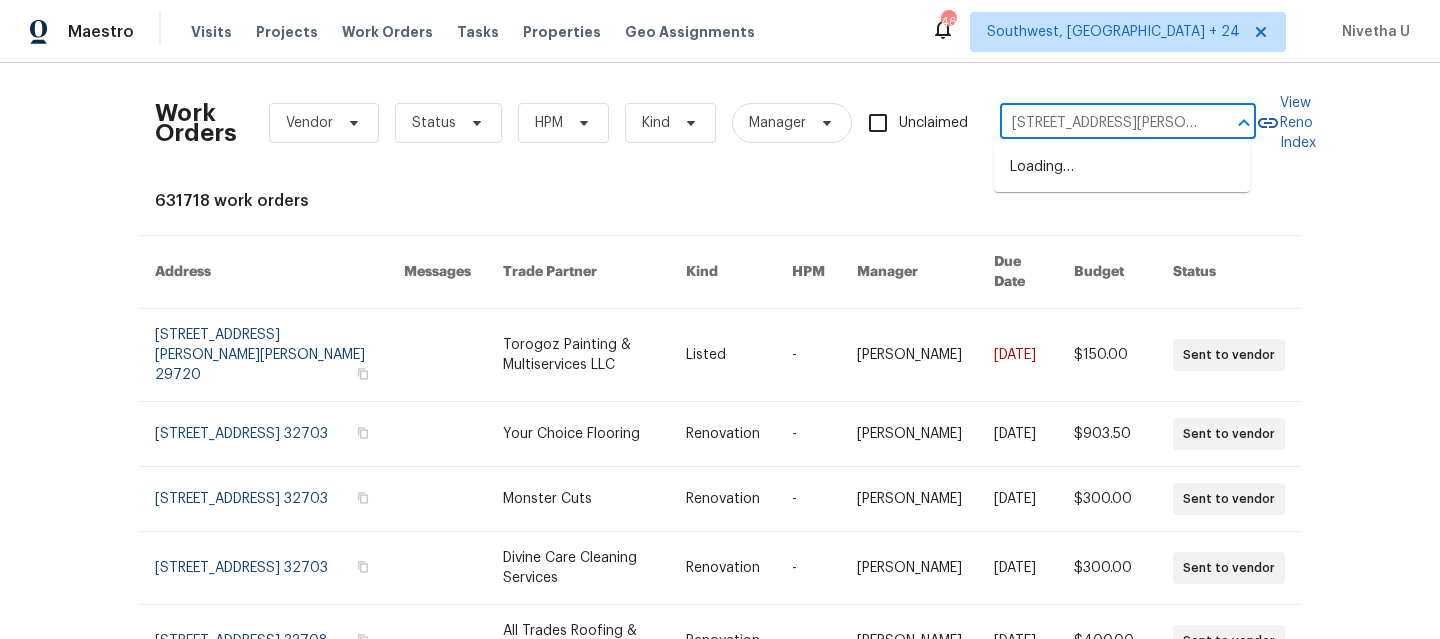 type on "[STREET_ADDRESS][PERSON_NAME]" 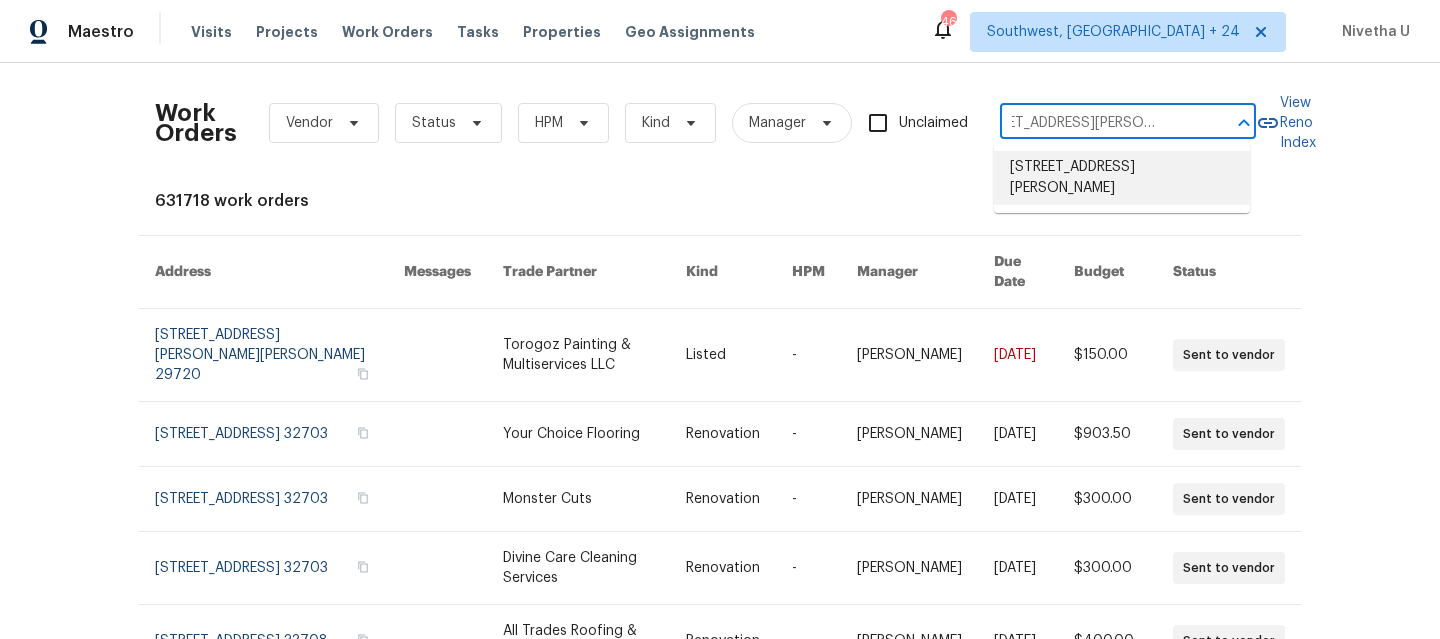 click on "[STREET_ADDRESS][PERSON_NAME]" at bounding box center [1122, 178] 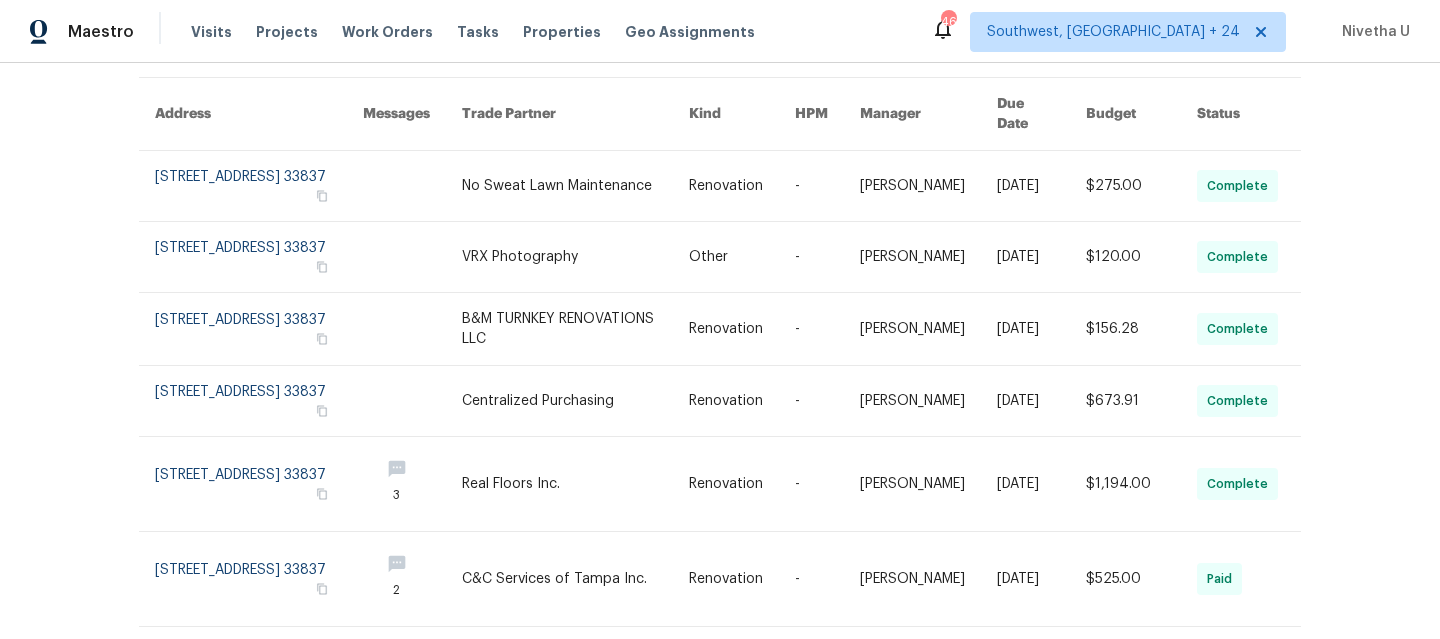 scroll, scrollTop: 0, scrollLeft: 0, axis: both 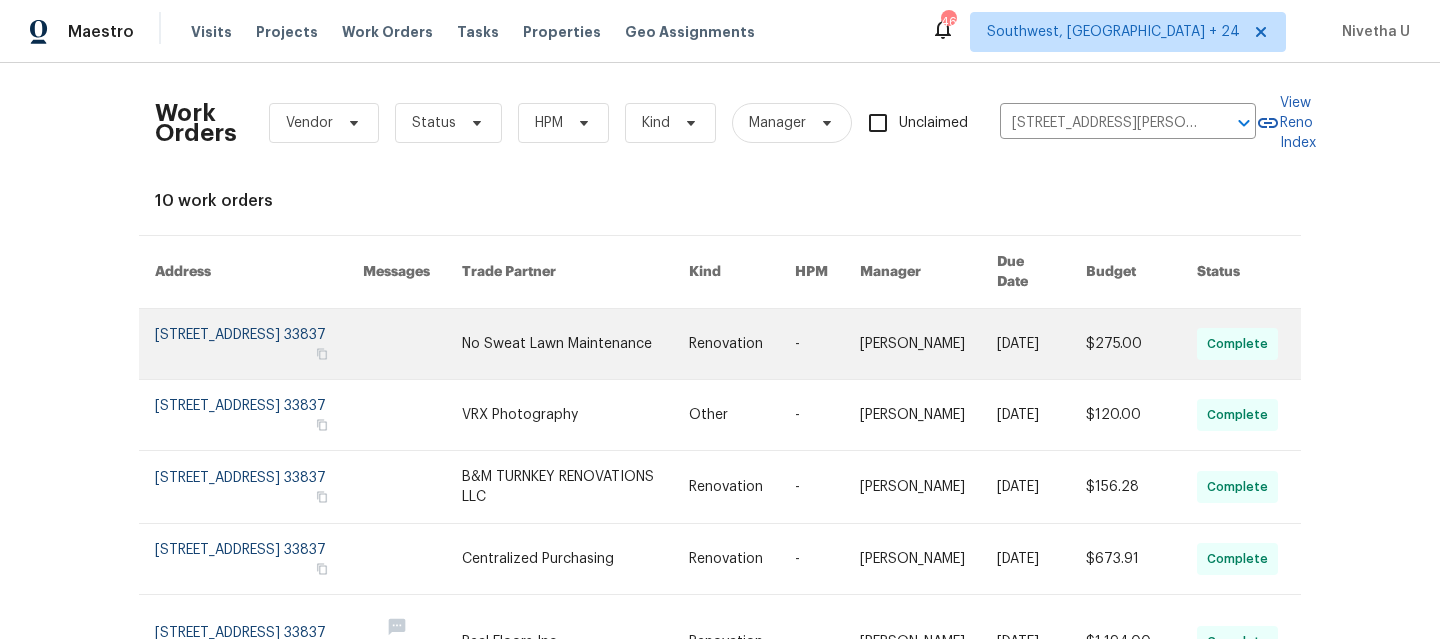 click at bounding box center [259, 344] 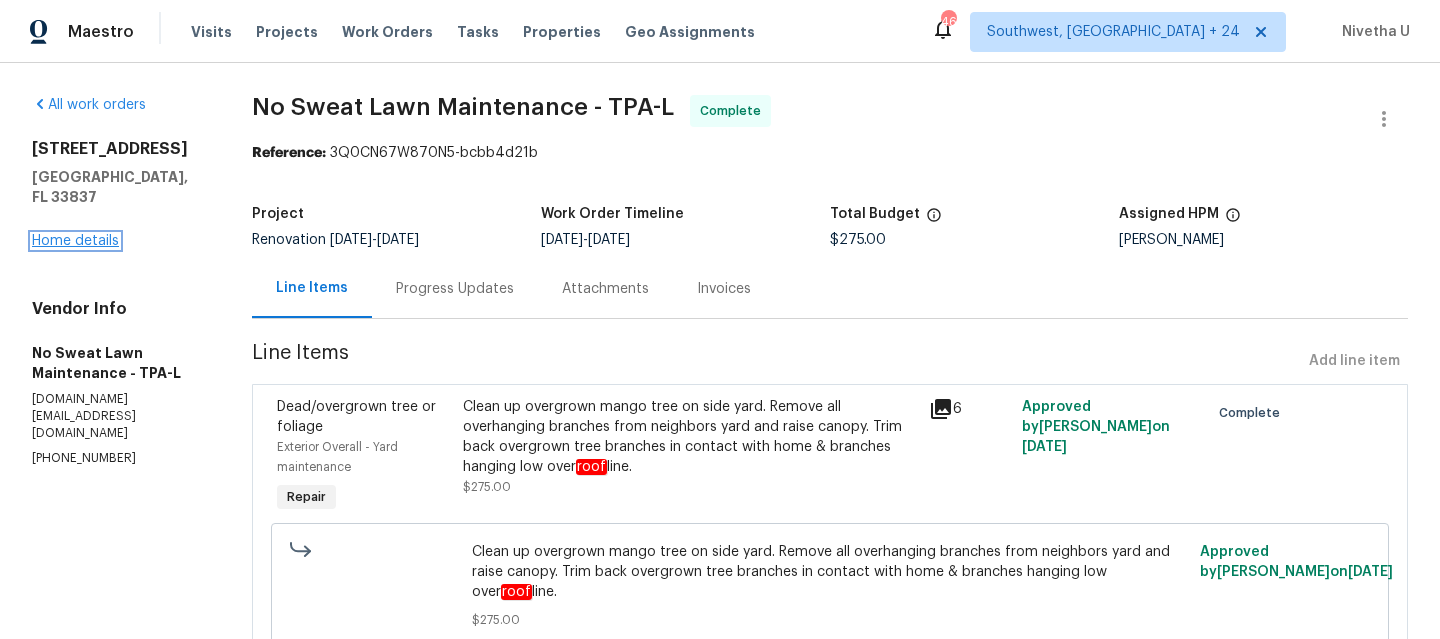 click on "Home details" at bounding box center [75, 241] 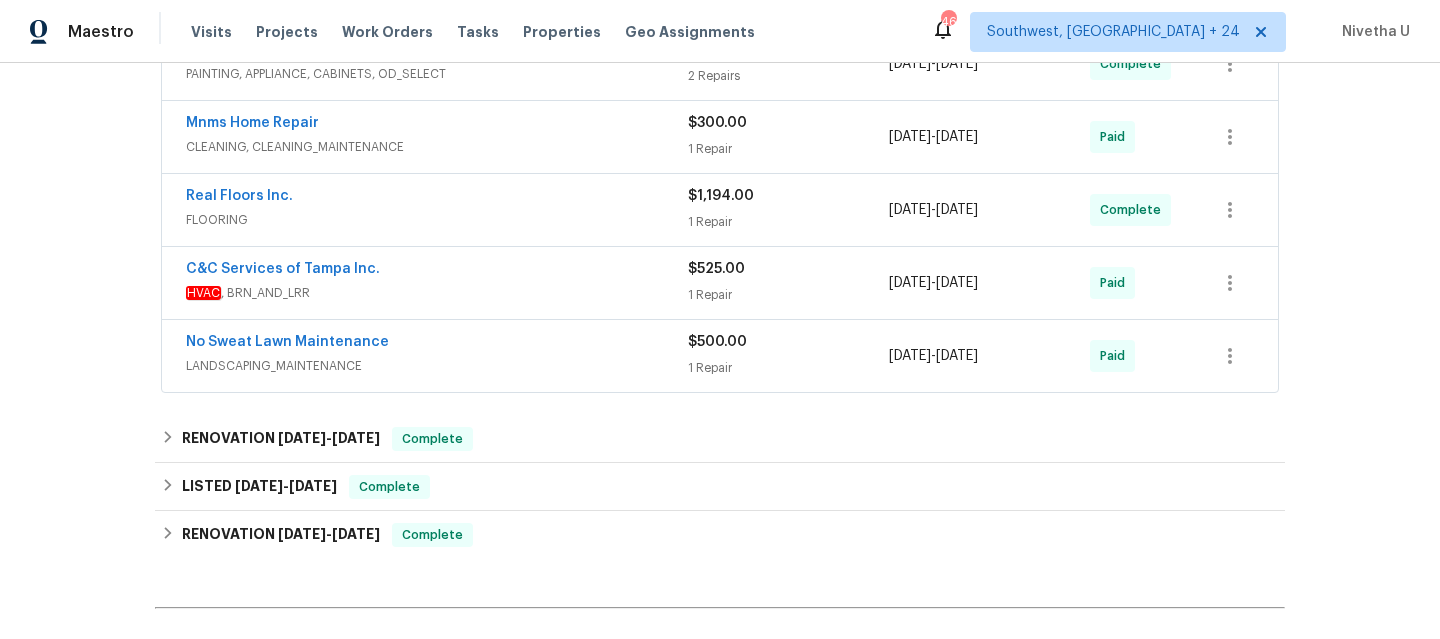 scroll, scrollTop: 664, scrollLeft: 0, axis: vertical 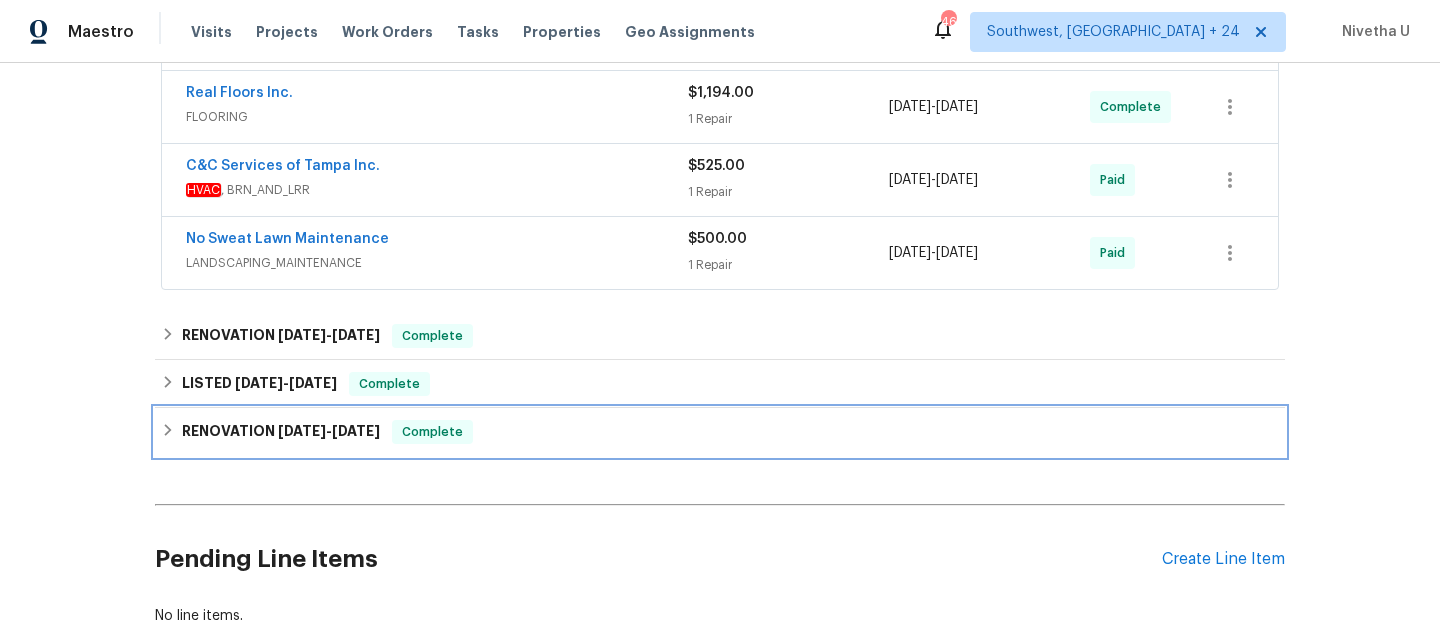 click on "RENOVATION   [DATE]  -  [DATE] Complete" at bounding box center [720, 432] 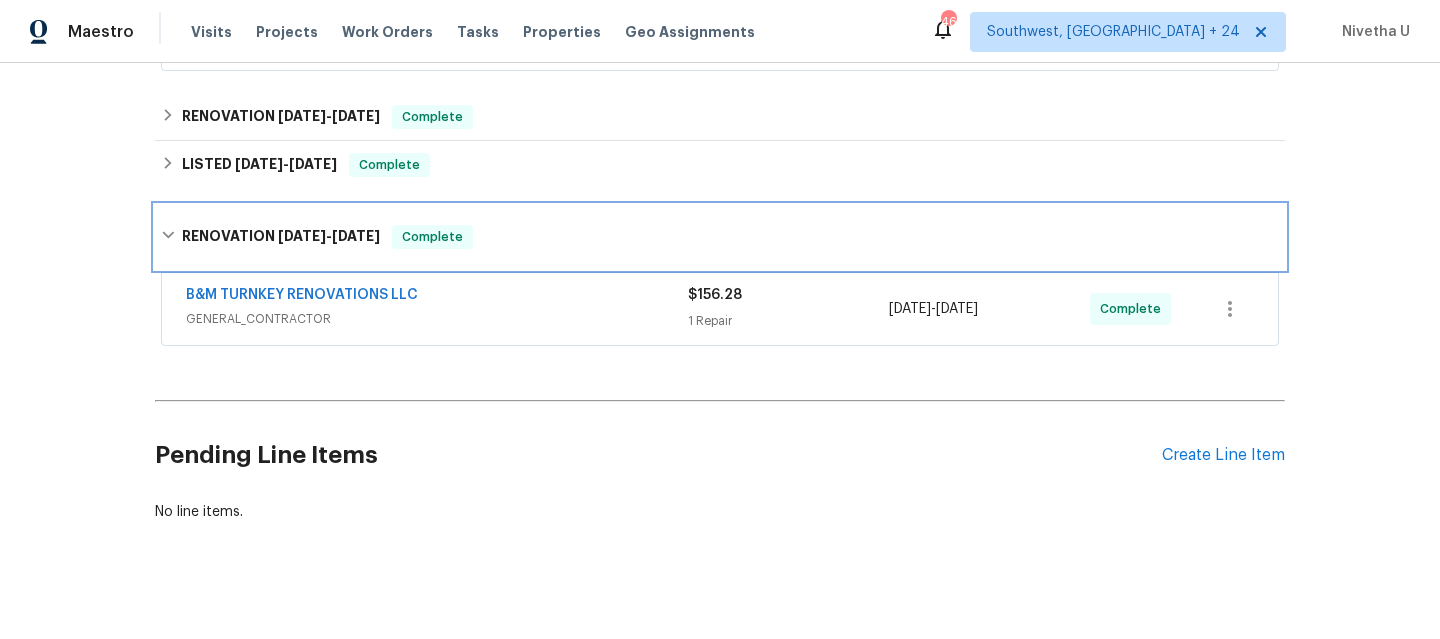 scroll, scrollTop: 921, scrollLeft: 0, axis: vertical 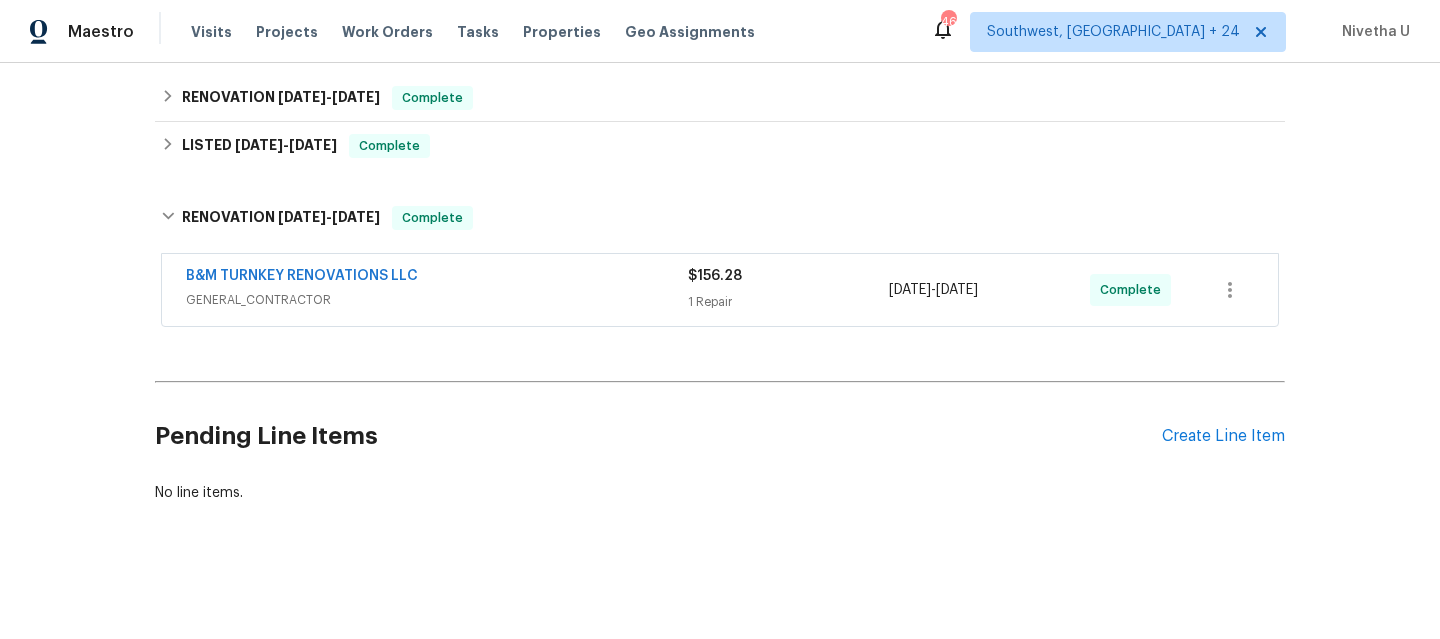 click on "B&M TURNKEY RENOVATIONS LLC" at bounding box center [437, 278] 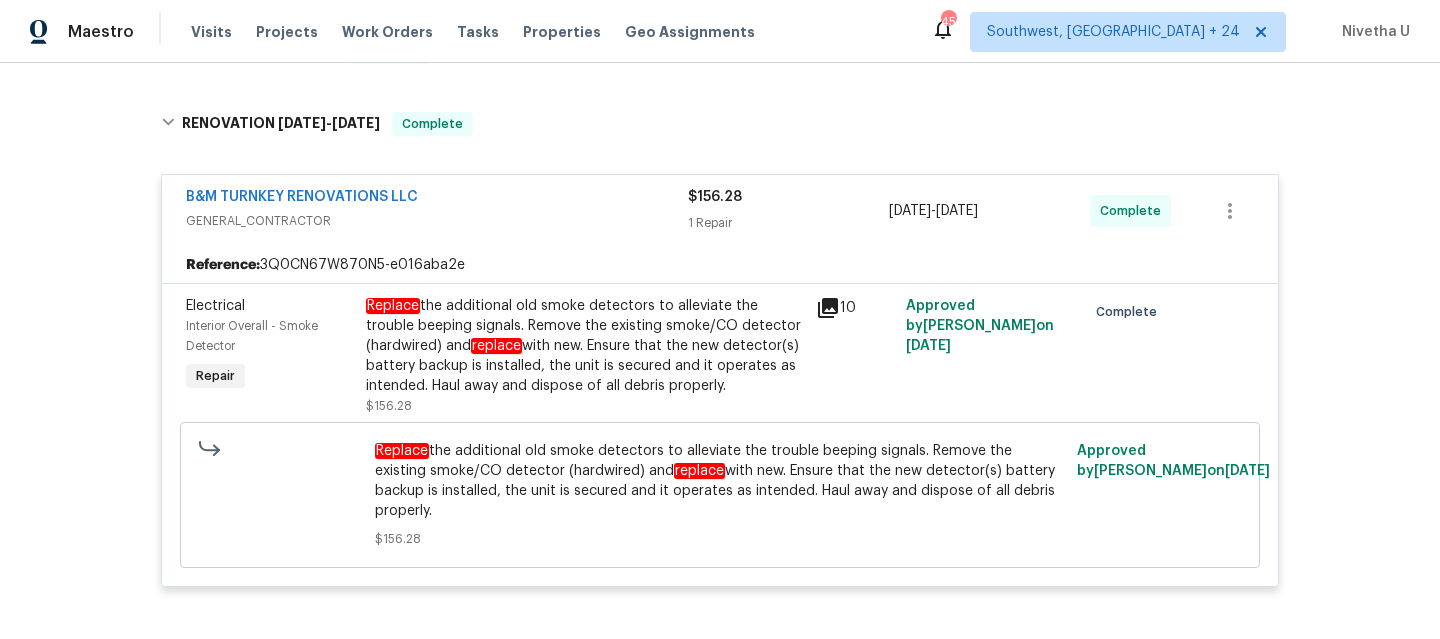 scroll, scrollTop: 967, scrollLeft: 0, axis: vertical 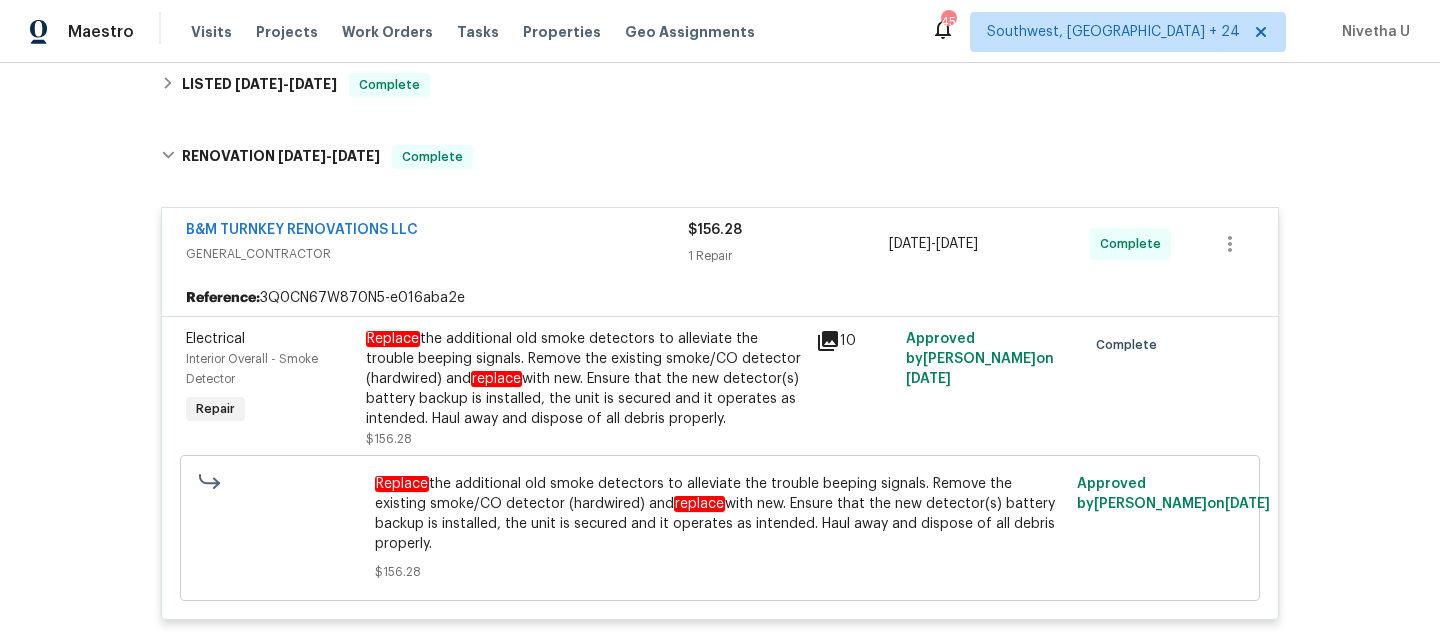 click on "B&M TURNKEY RENOVATIONS LLC" at bounding box center [437, 232] 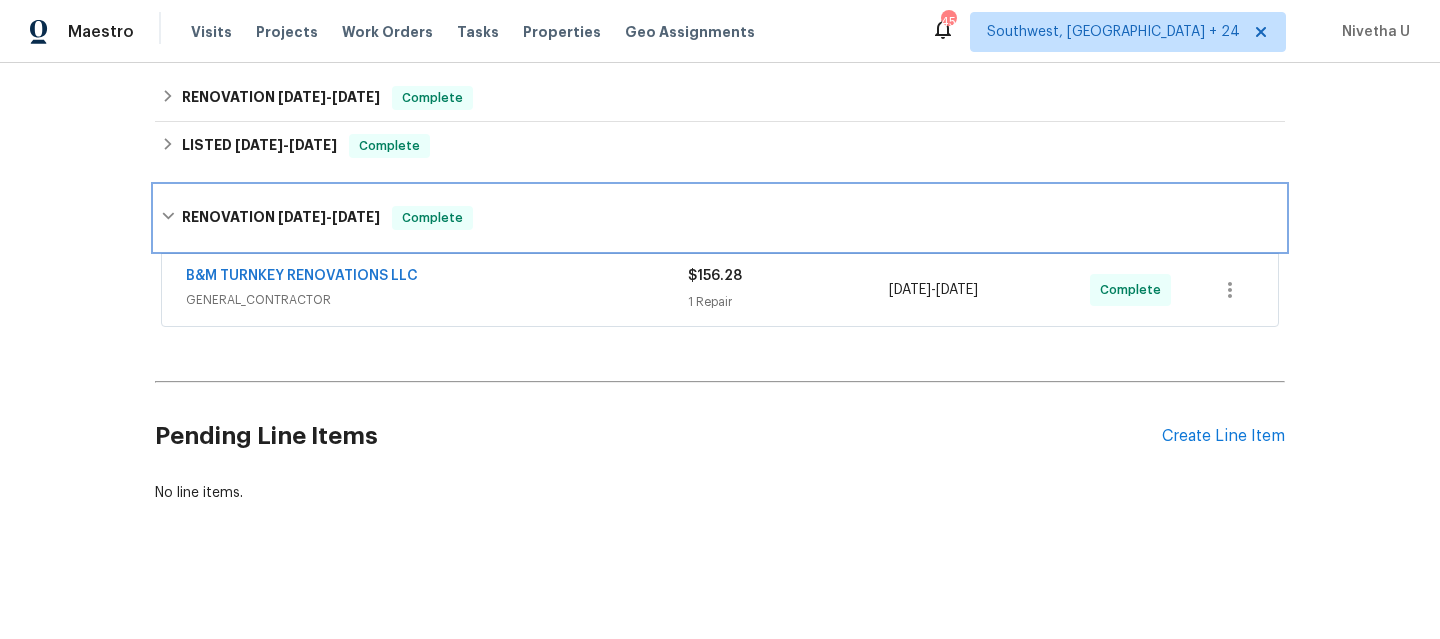 click on "RENOVATION   [DATE]  -  [DATE] Complete" at bounding box center [720, 218] 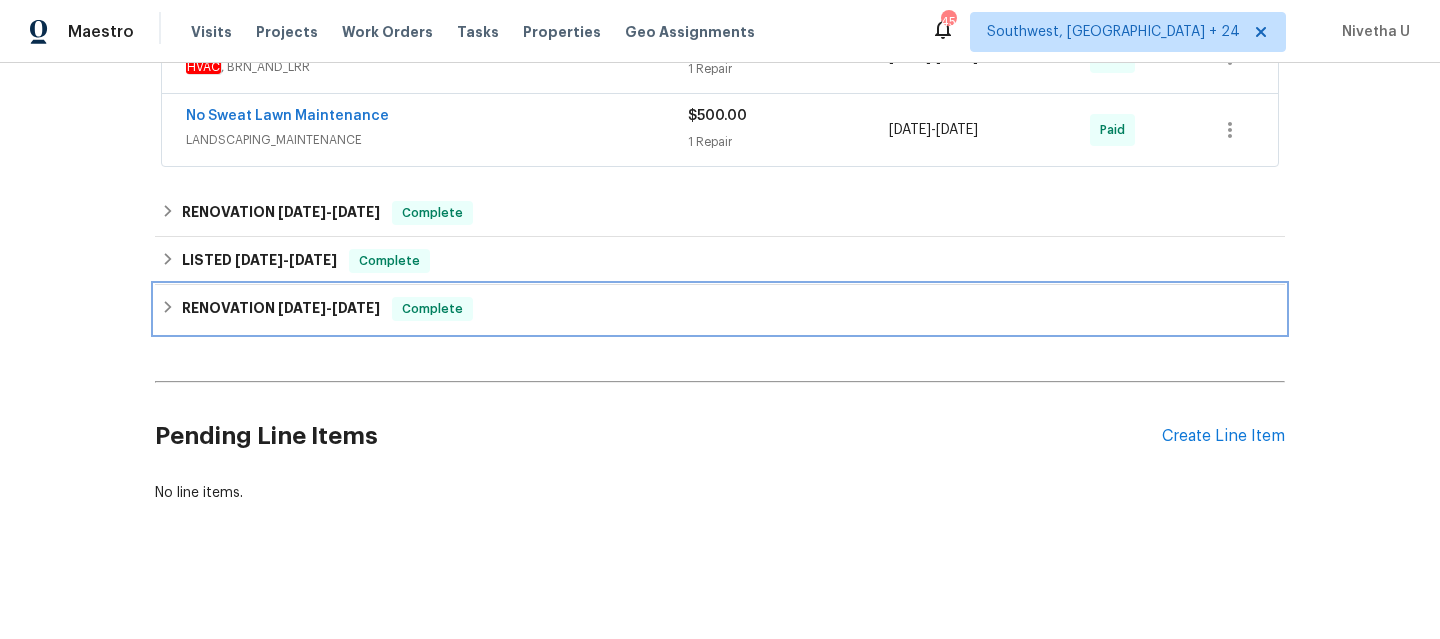 scroll, scrollTop: 806, scrollLeft: 0, axis: vertical 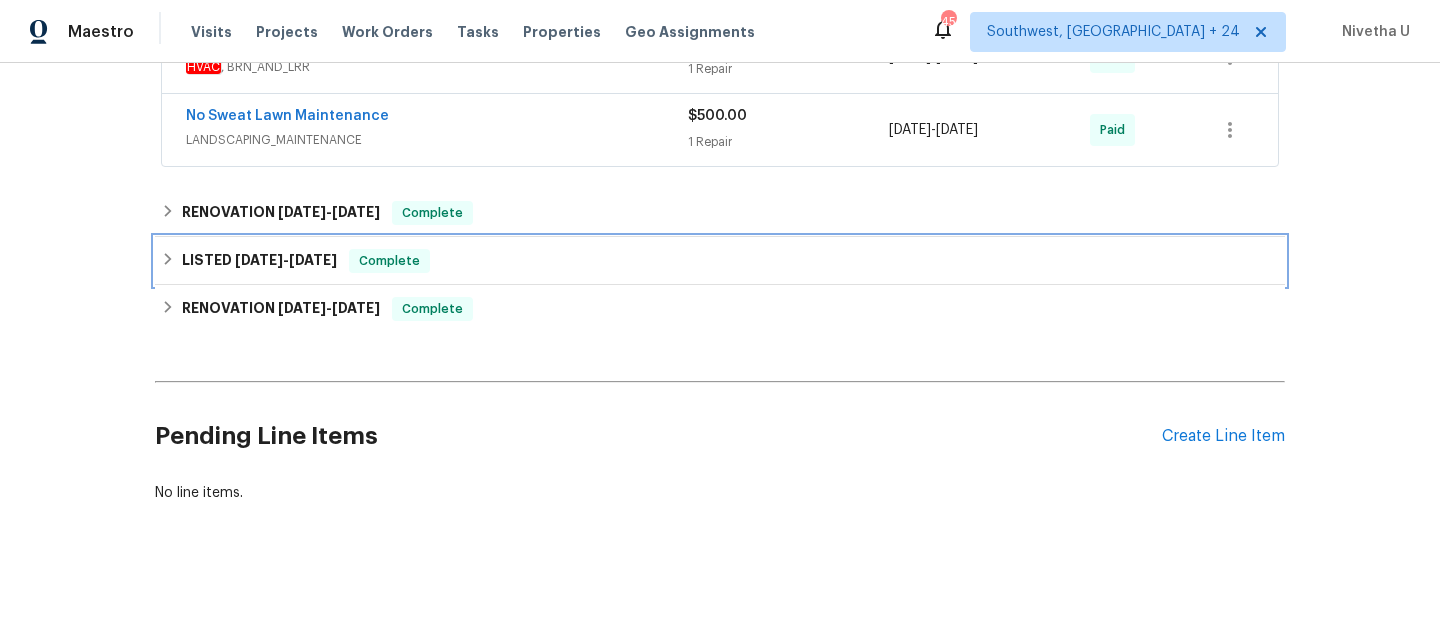 click on "LISTED   [DATE]  -  [DATE] Complete" at bounding box center [720, 261] 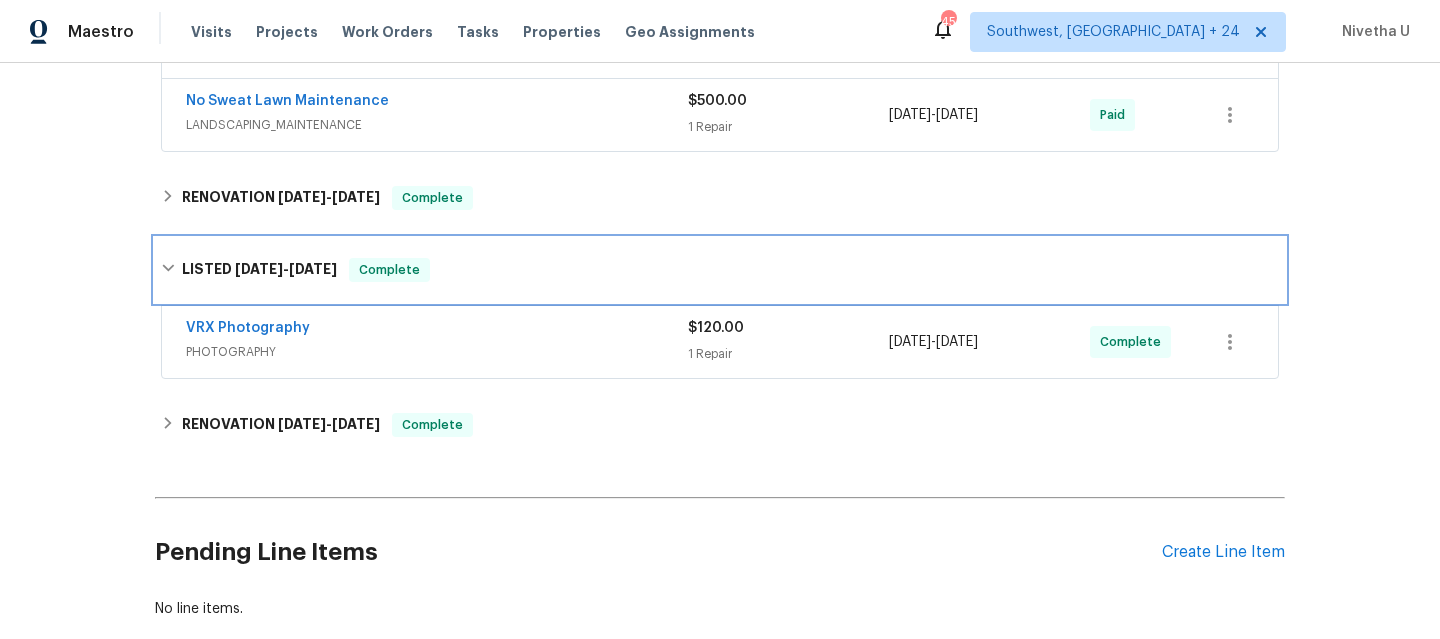 click on "LISTED   [DATE]  -  [DATE] Complete" at bounding box center [720, 270] 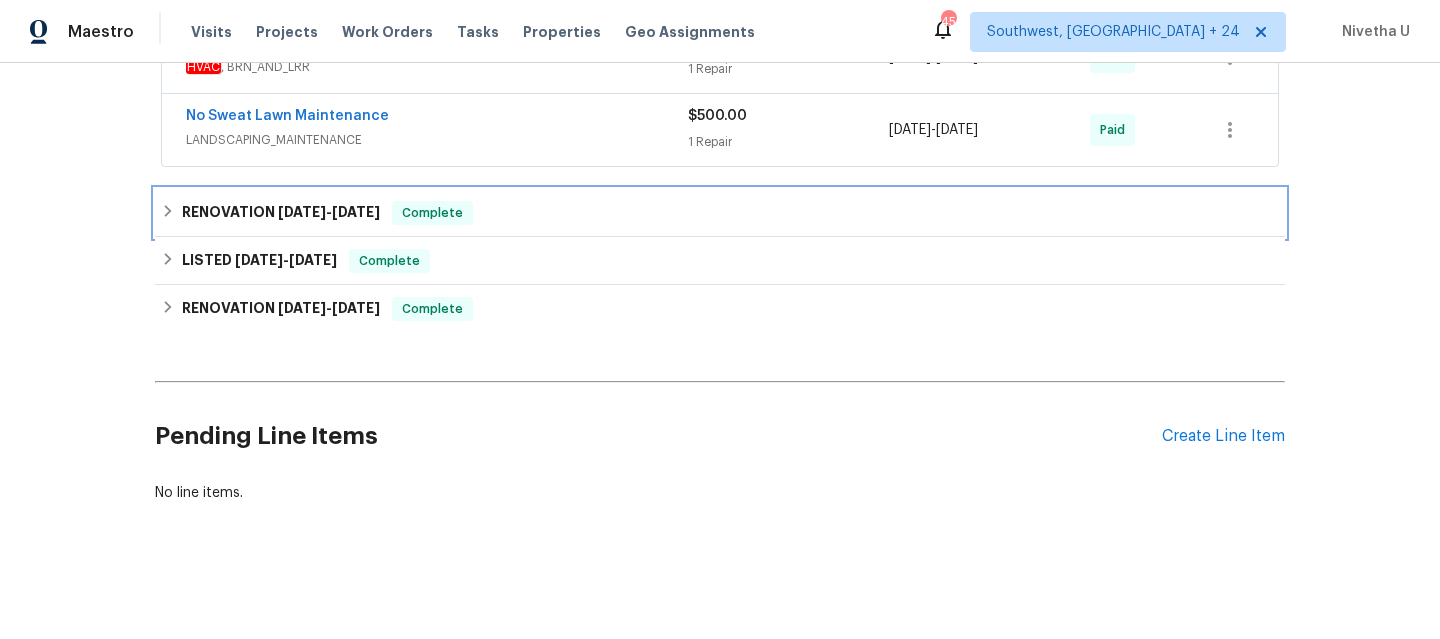 click on "RENOVATION   [DATE]  -  [DATE] Complete" at bounding box center (720, 213) 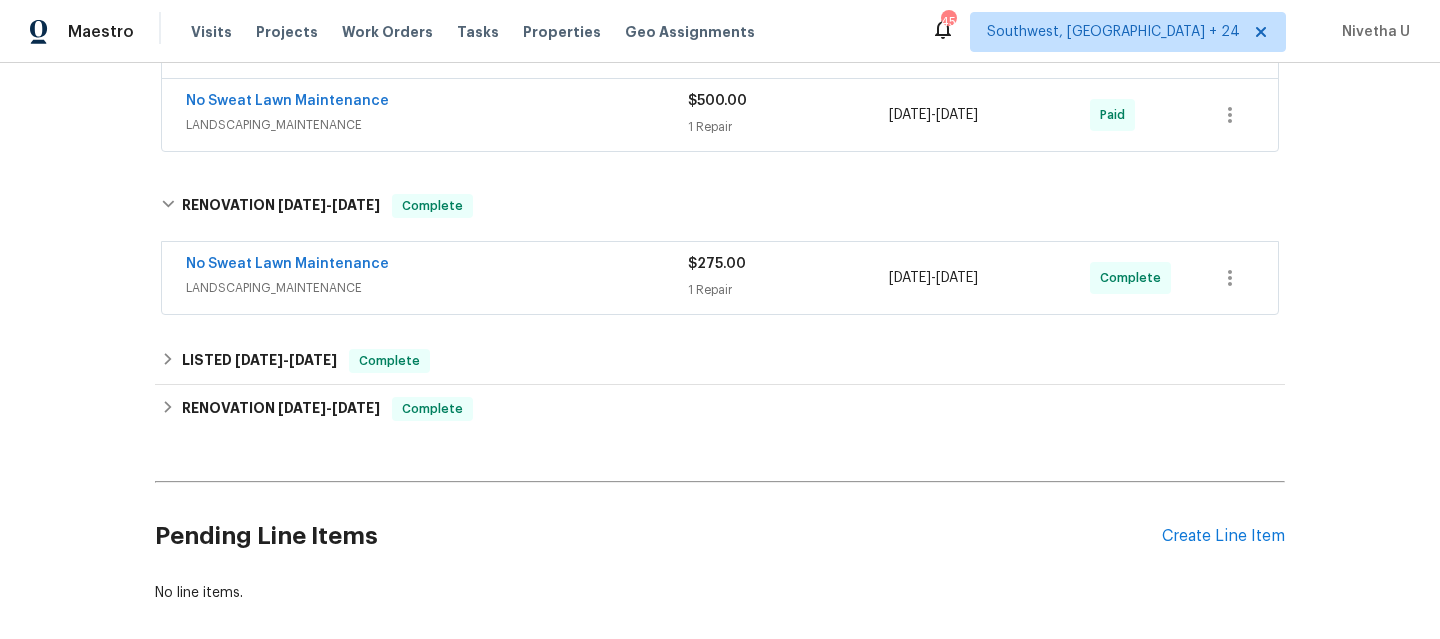 click on "LANDSCAPING_MAINTENANCE" at bounding box center (437, 288) 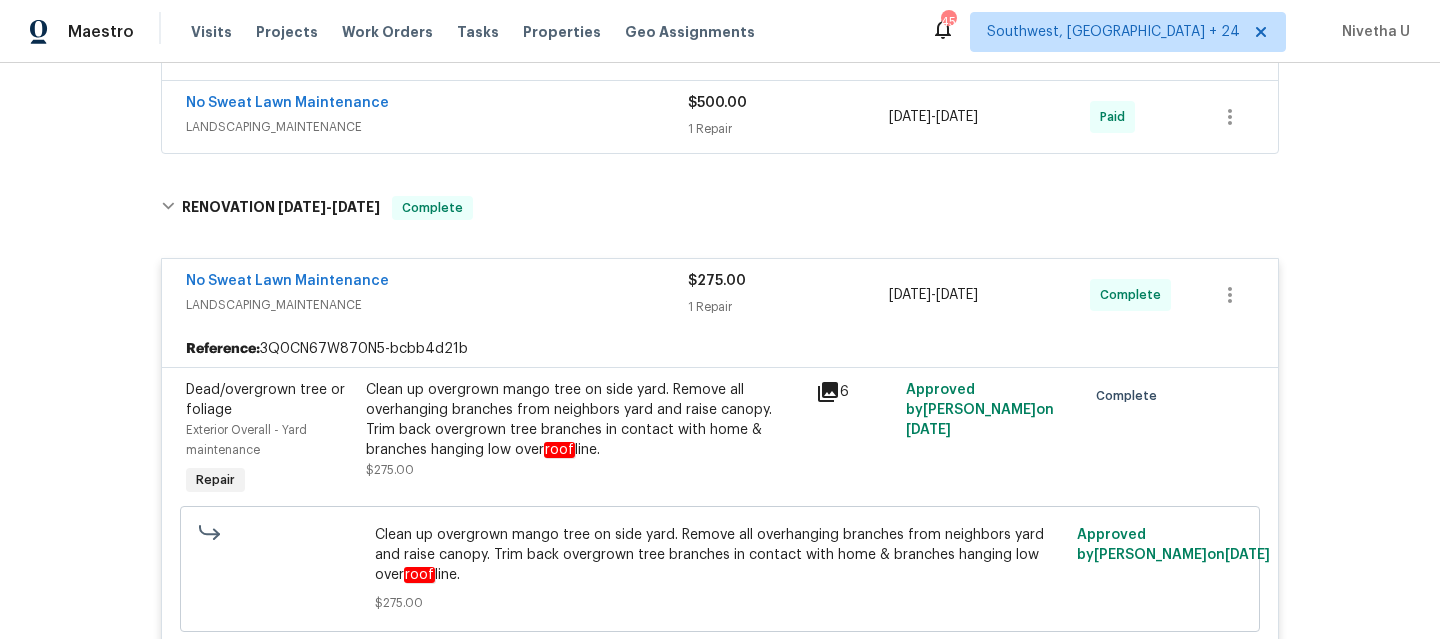 scroll, scrollTop: 800, scrollLeft: 0, axis: vertical 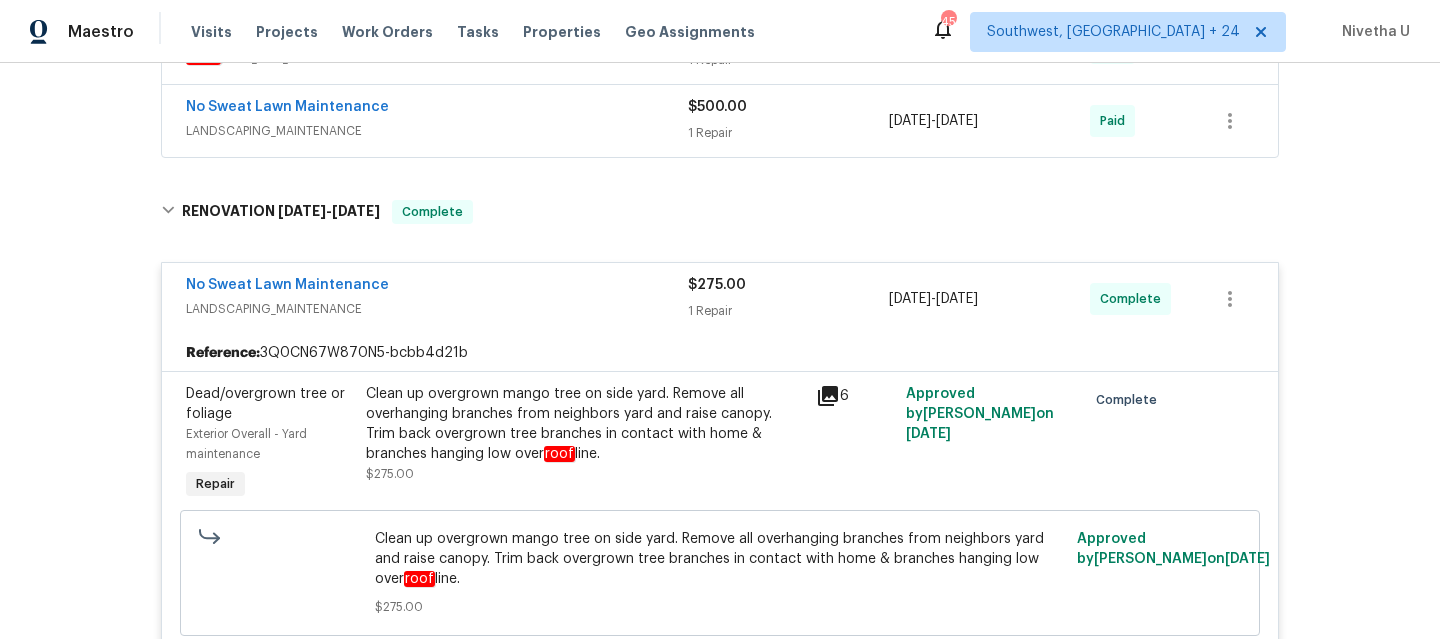 click on "No Sweat Lawn Maintenance" at bounding box center [437, 287] 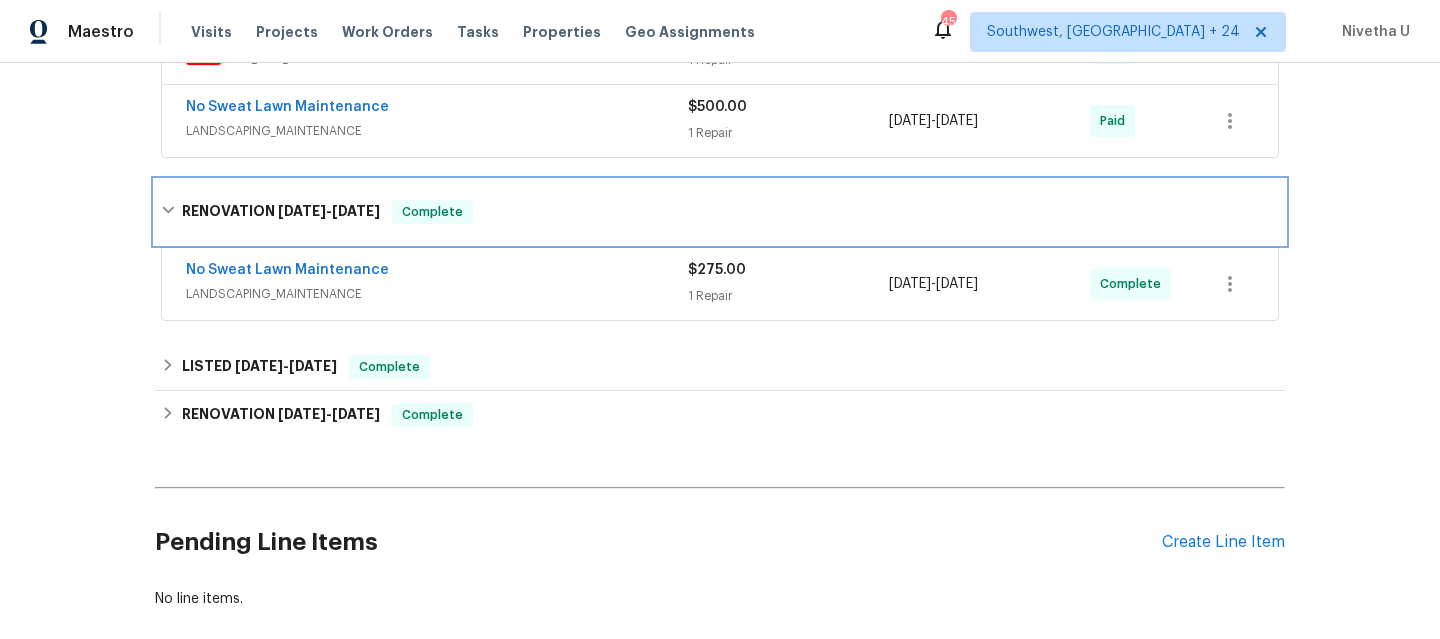 click on "RENOVATION   [DATE]  -  [DATE] Complete" at bounding box center [720, 212] 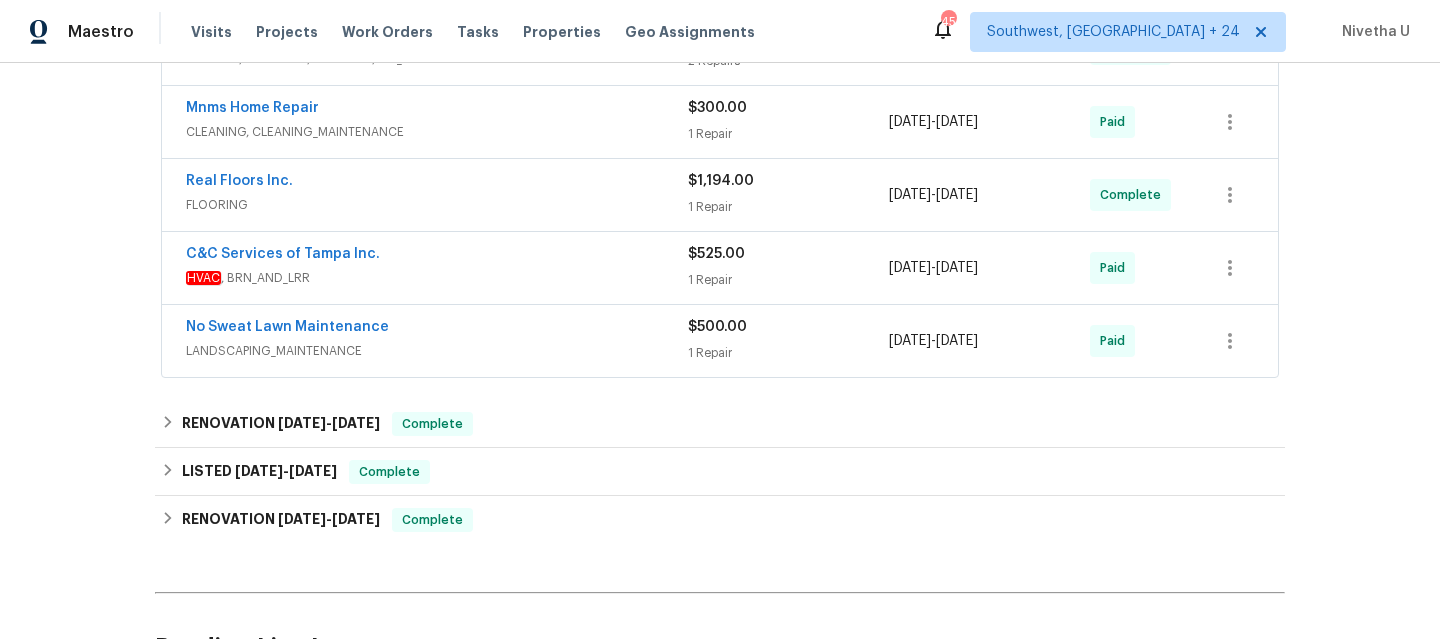 click on "No Sweat Lawn Maintenance" at bounding box center [437, 329] 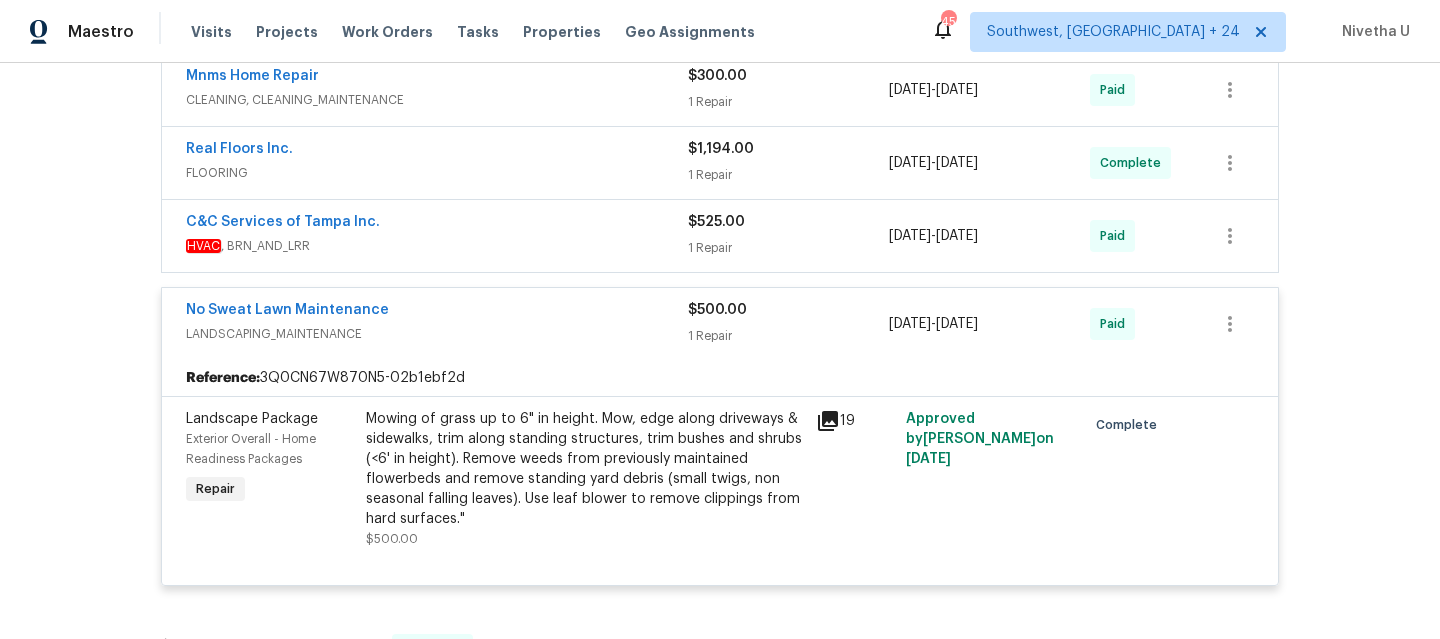 scroll, scrollTop: 628, scrollLeft: 0, axis: vertical 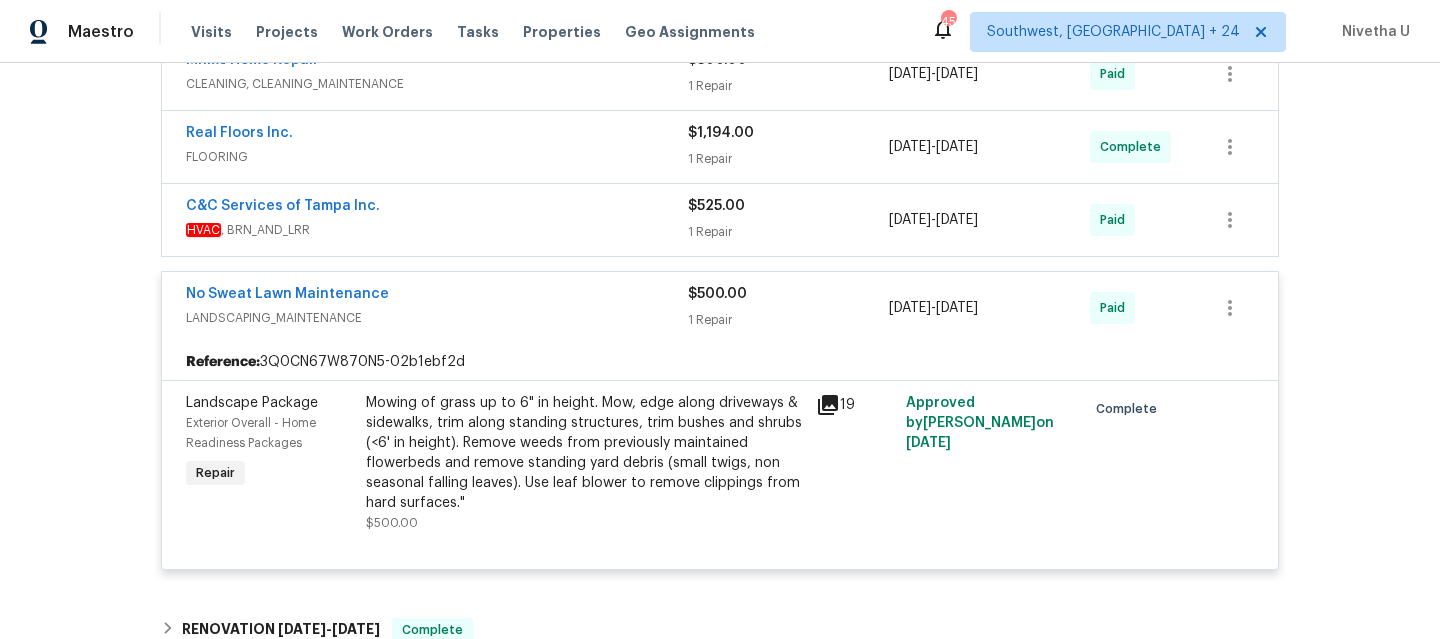 click on "LANDSCAPING_MAINTENANCE" at bounding box center (437, 318) 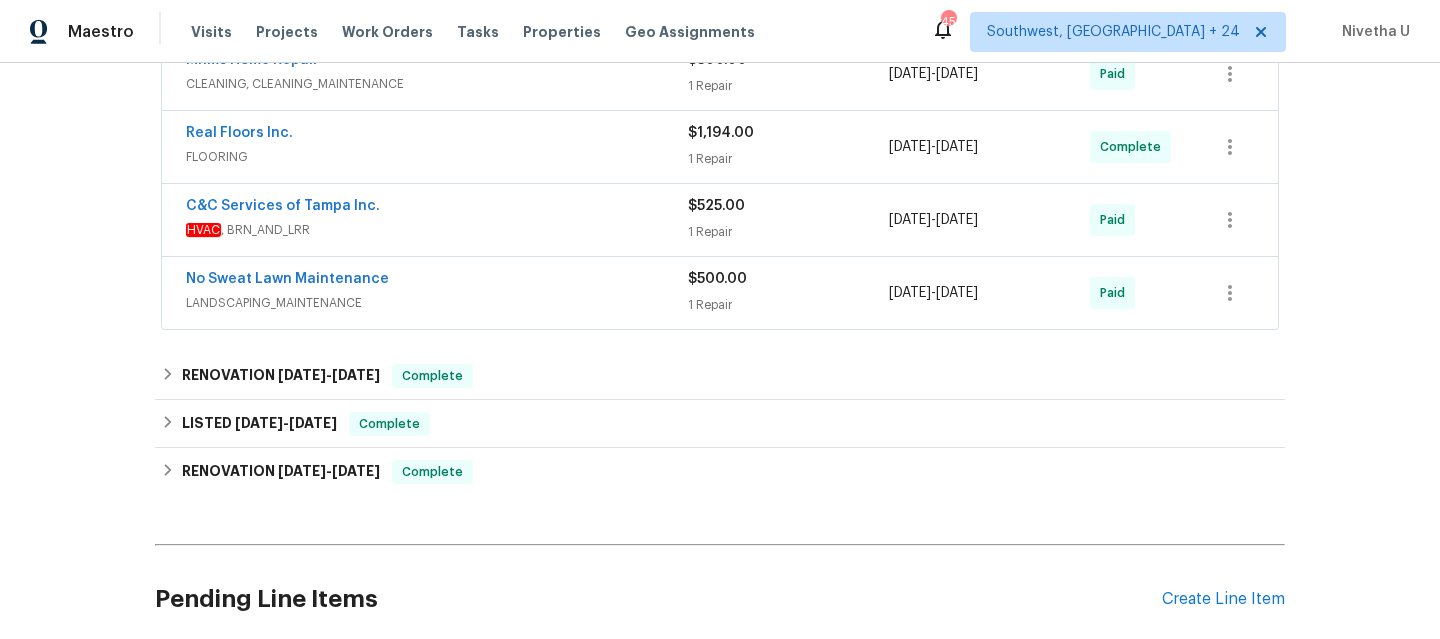 click on "HVAC , BRN_AND_LRR" at bounding box center [437, 230] 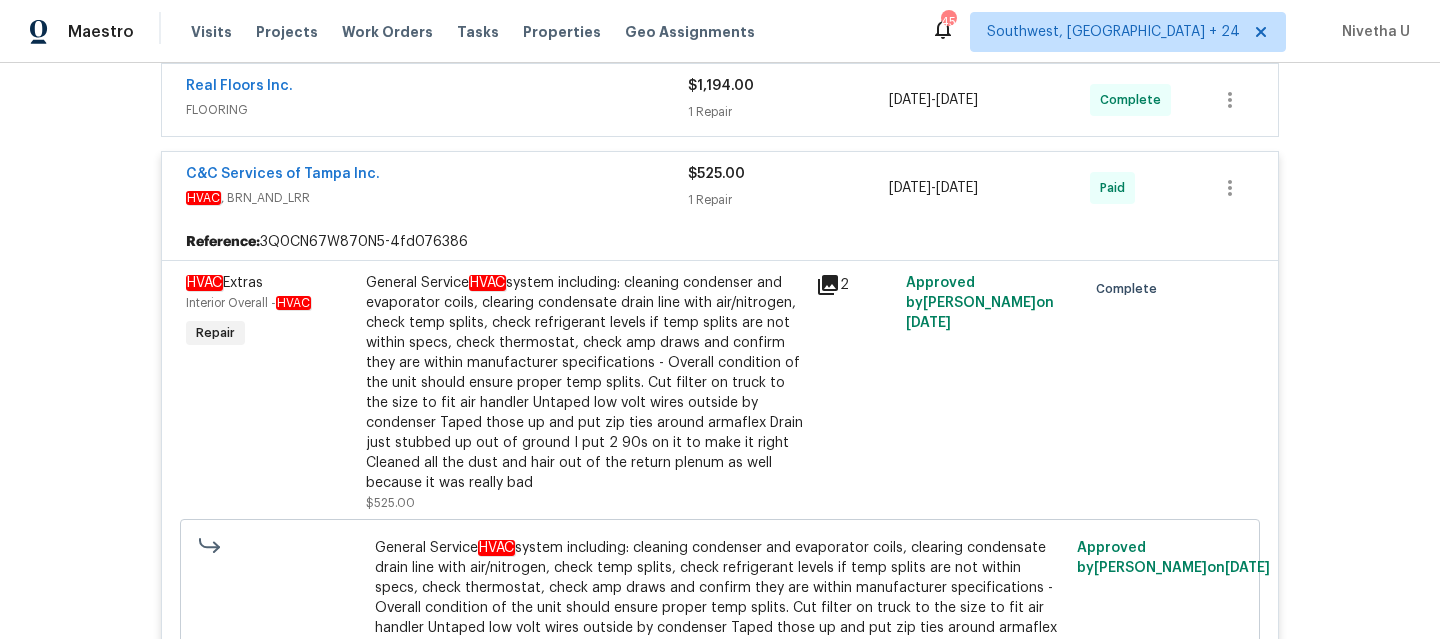 scroll, scrollTop: 670, scrollLeft: 0, axis: vertical 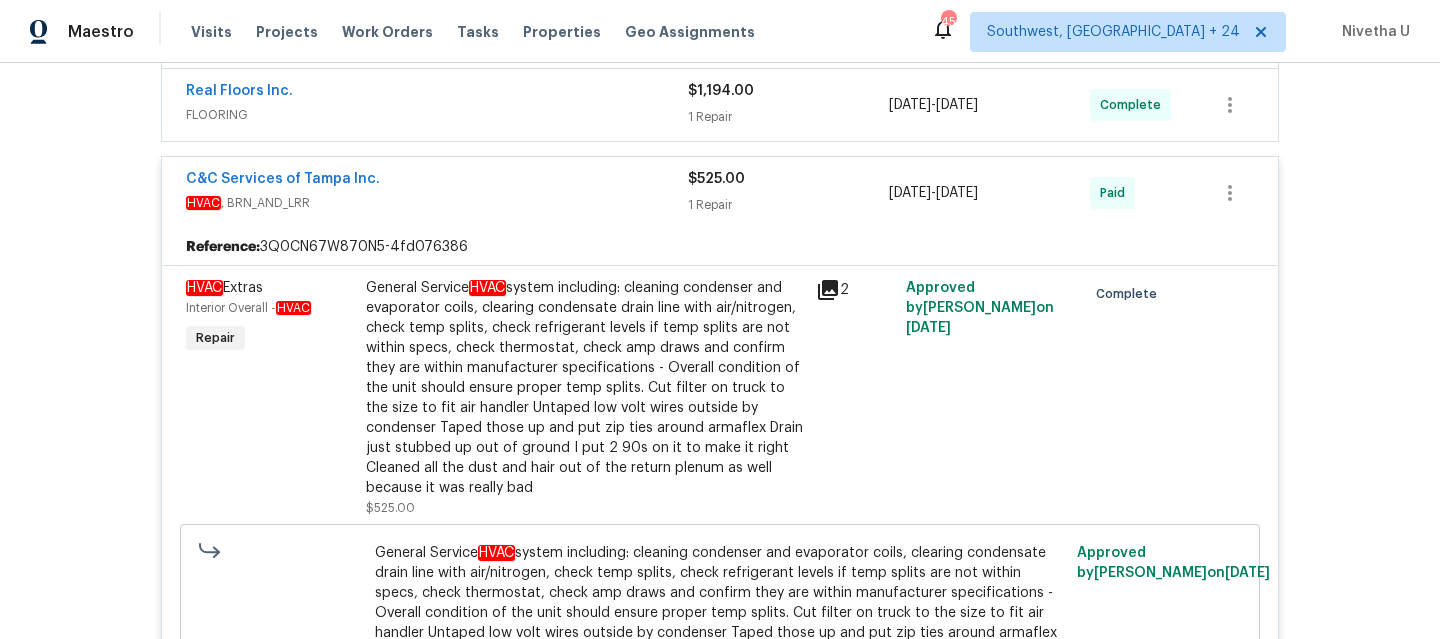 click on "HVAC , BRN_AND_LRR" at bounding box center (437, 203) 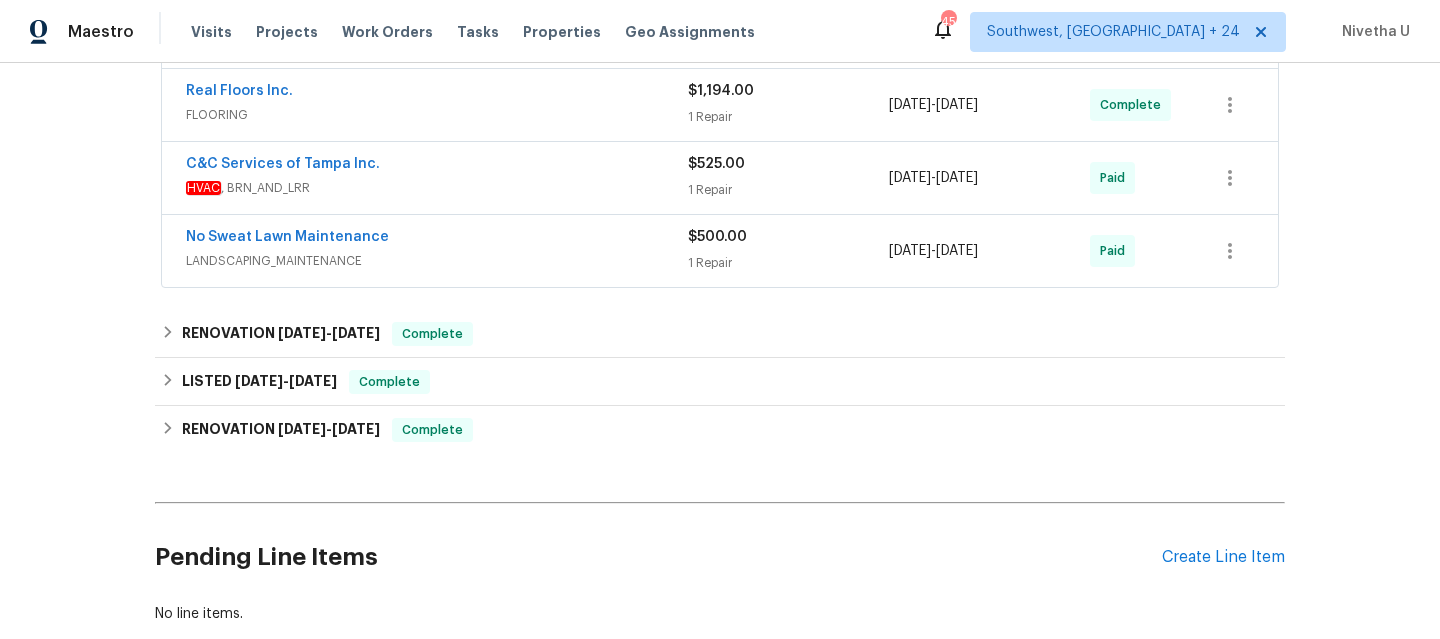 click on "FLOORING" at bounding box center (437, 115) 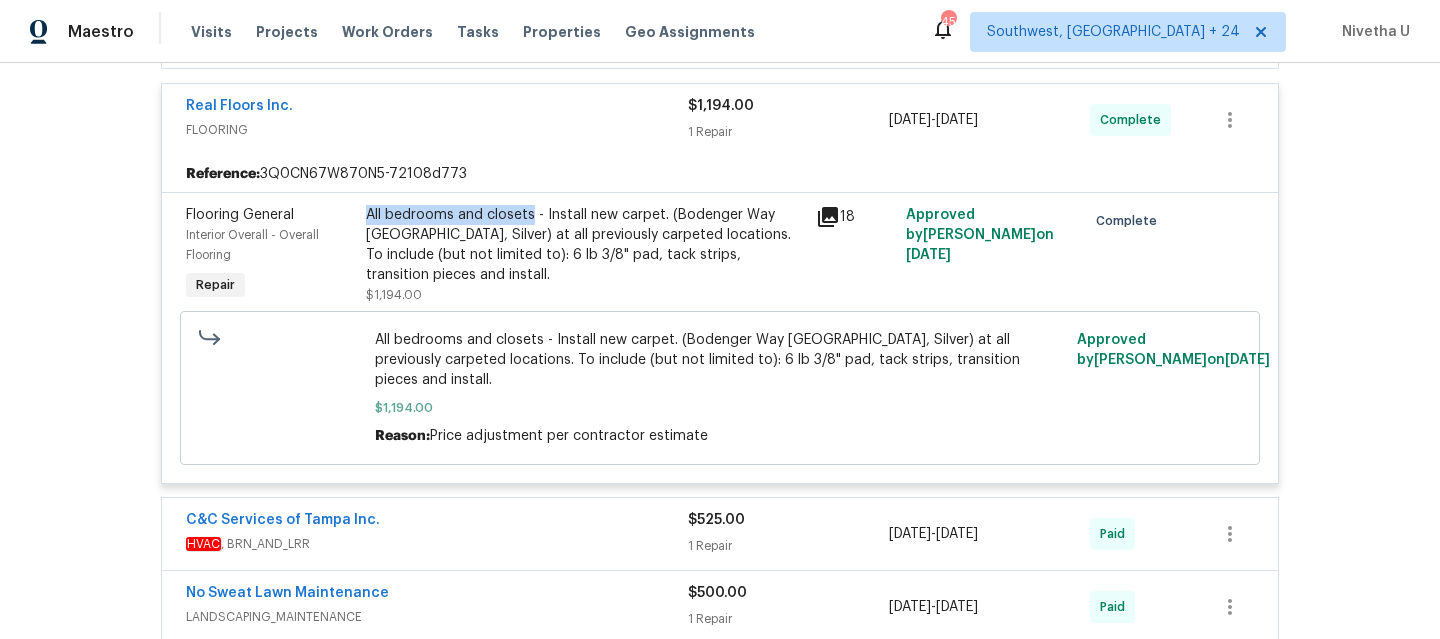 drag, startPoint x: 355, startPoint y: 219, endPoint x: 525, endPoint y: 220, distance: 170.00294 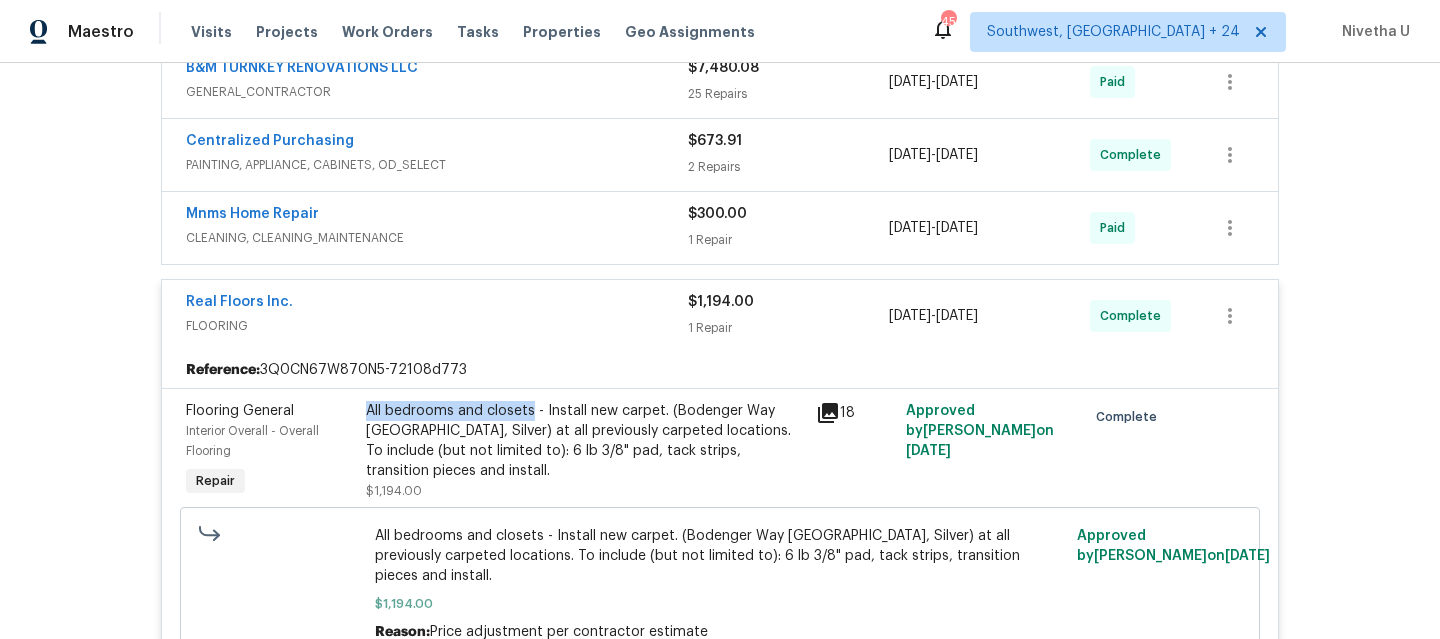 scroll, scrollTop: 469, scrollLeft: 0, axis: vertical 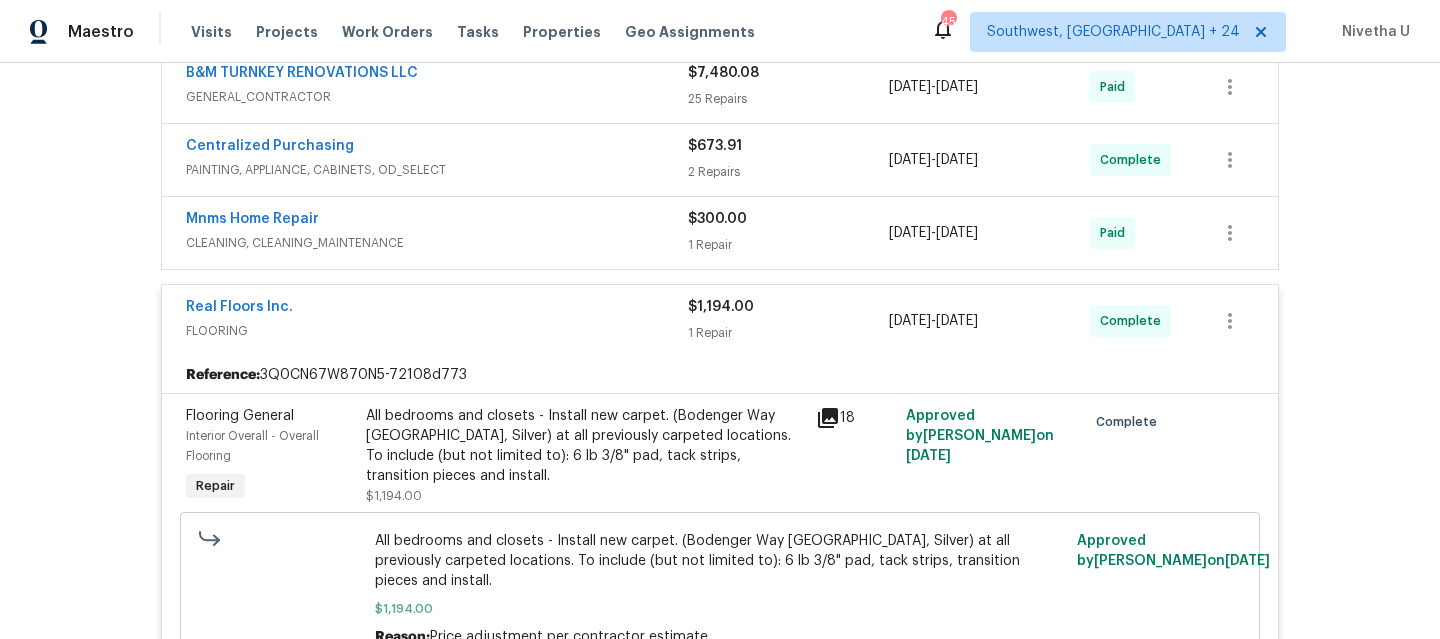 click on "FLOORING" at bounding box center [437, 331] 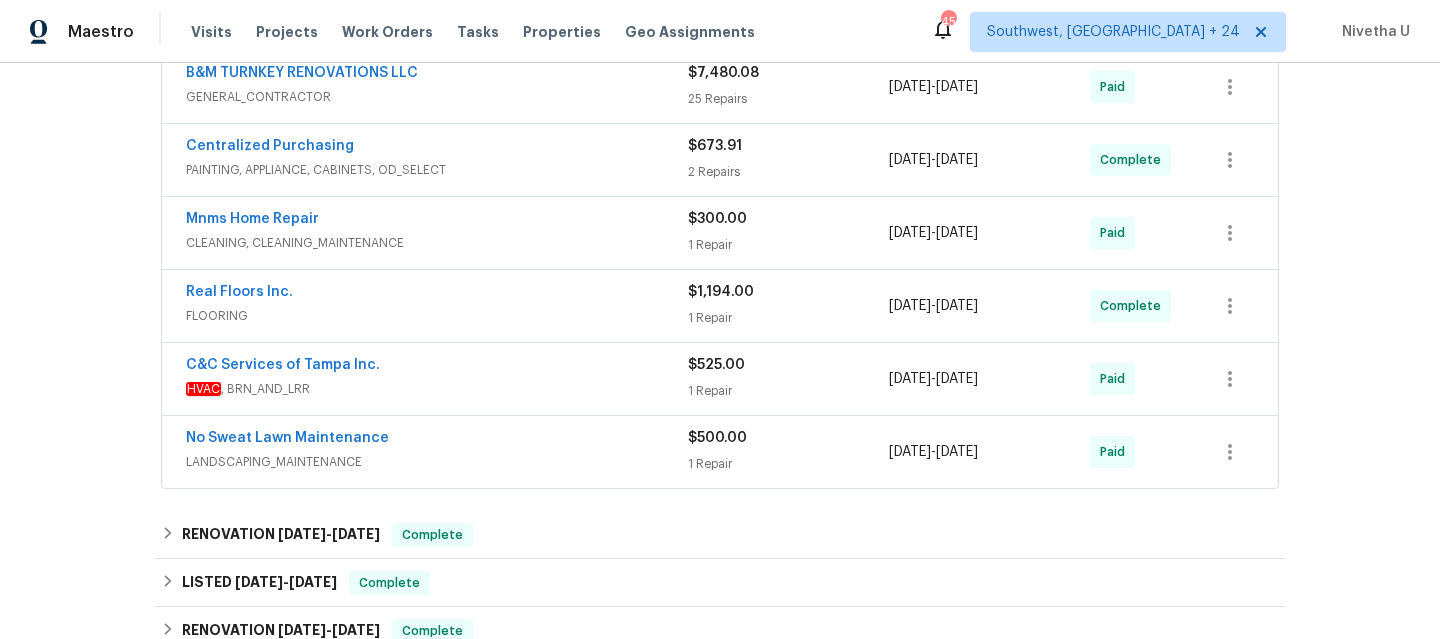 click on "CLEANING, CLEANING_MAINTENANCE" at bounding box center (437, 243) 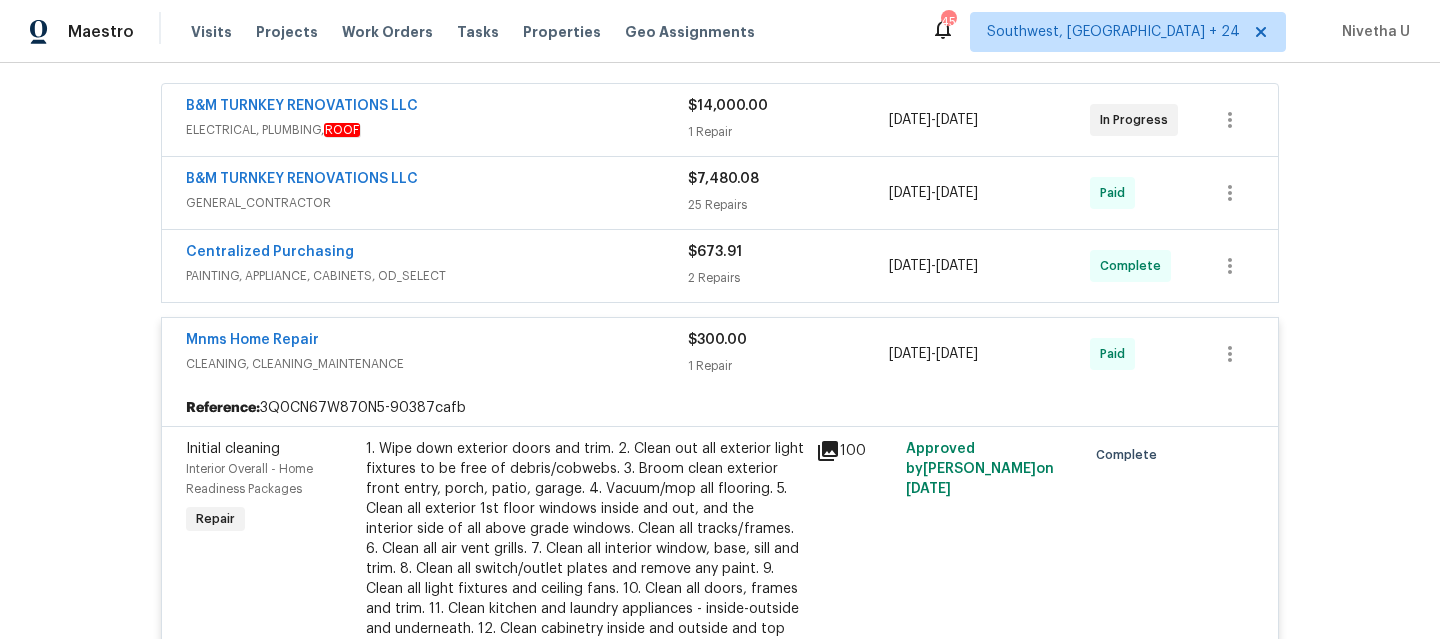 scroll, scrollTop: 340, scrollLeft: 0, axis: vertical 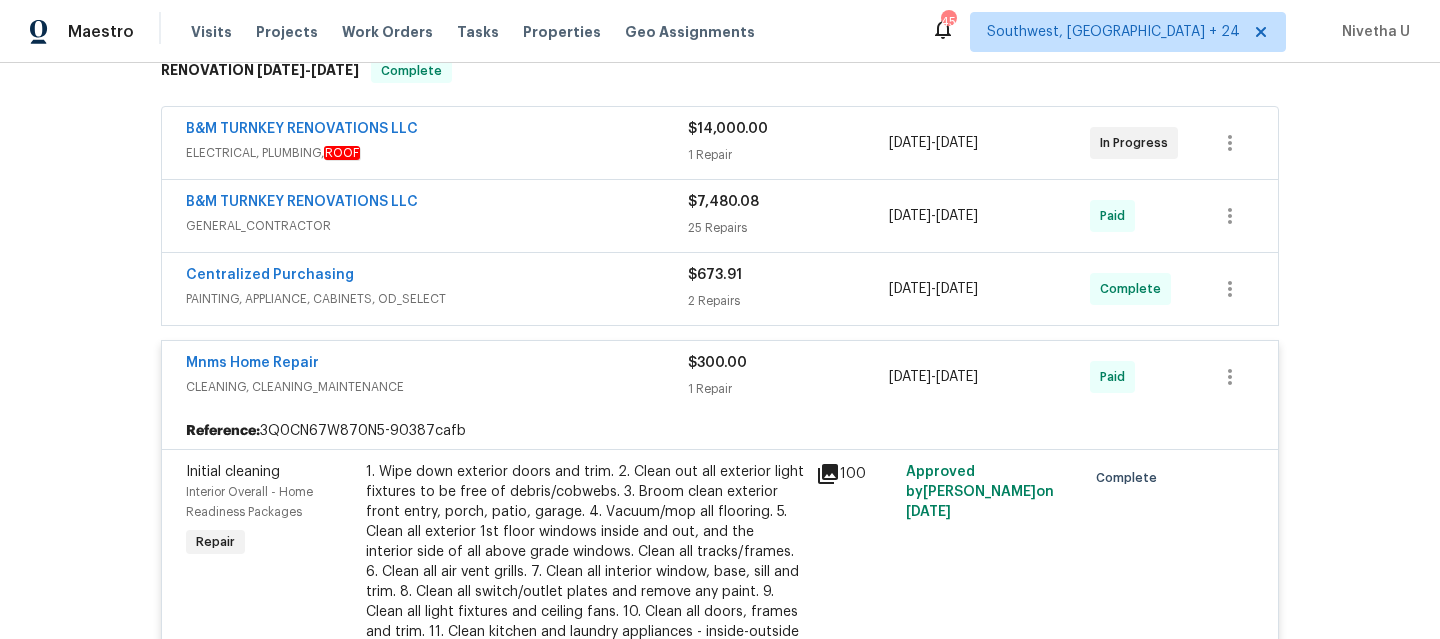 click on "Mnms Home Repair CLEANING, CLEANING_MAINTENANCE $300.00 1 Repair [DATE]  -  [DATE] Paid" at bounding box center (720, 377) 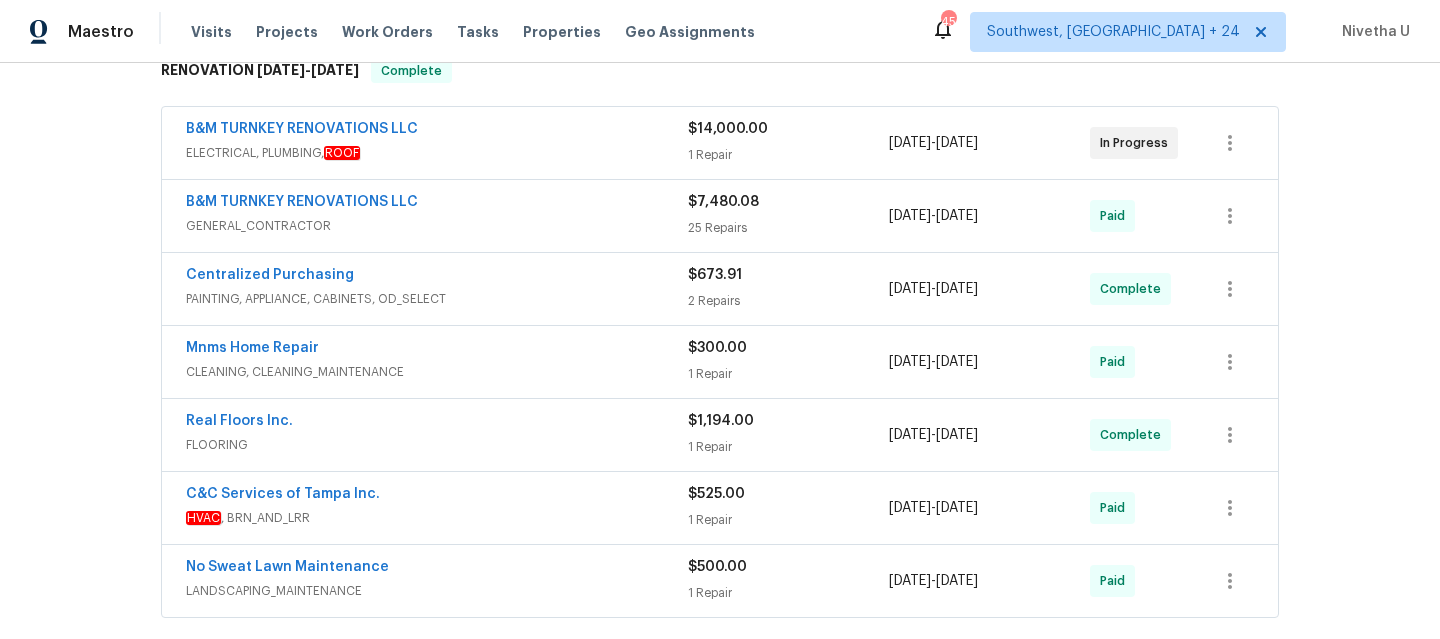 click on "Centralized Purchasing" at bounding box center (437, 277) 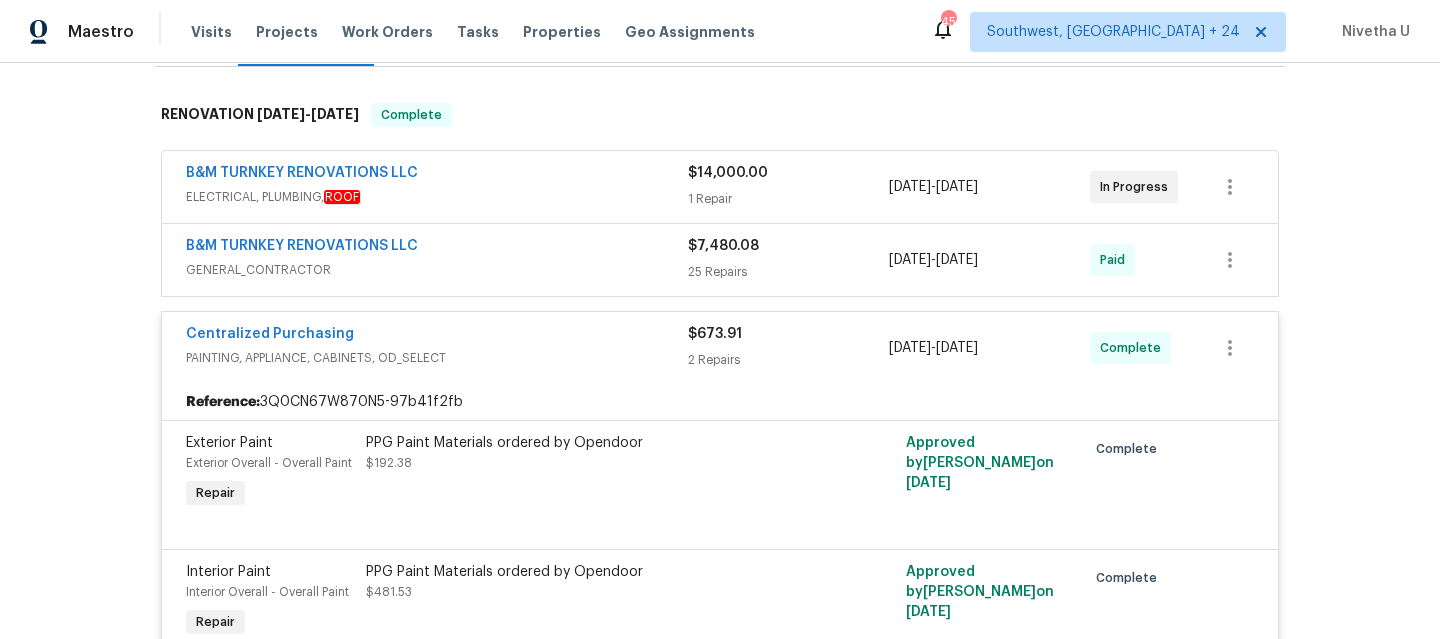 scroll, scrollTop: 293, scrollLeft: 0, axis: vertical 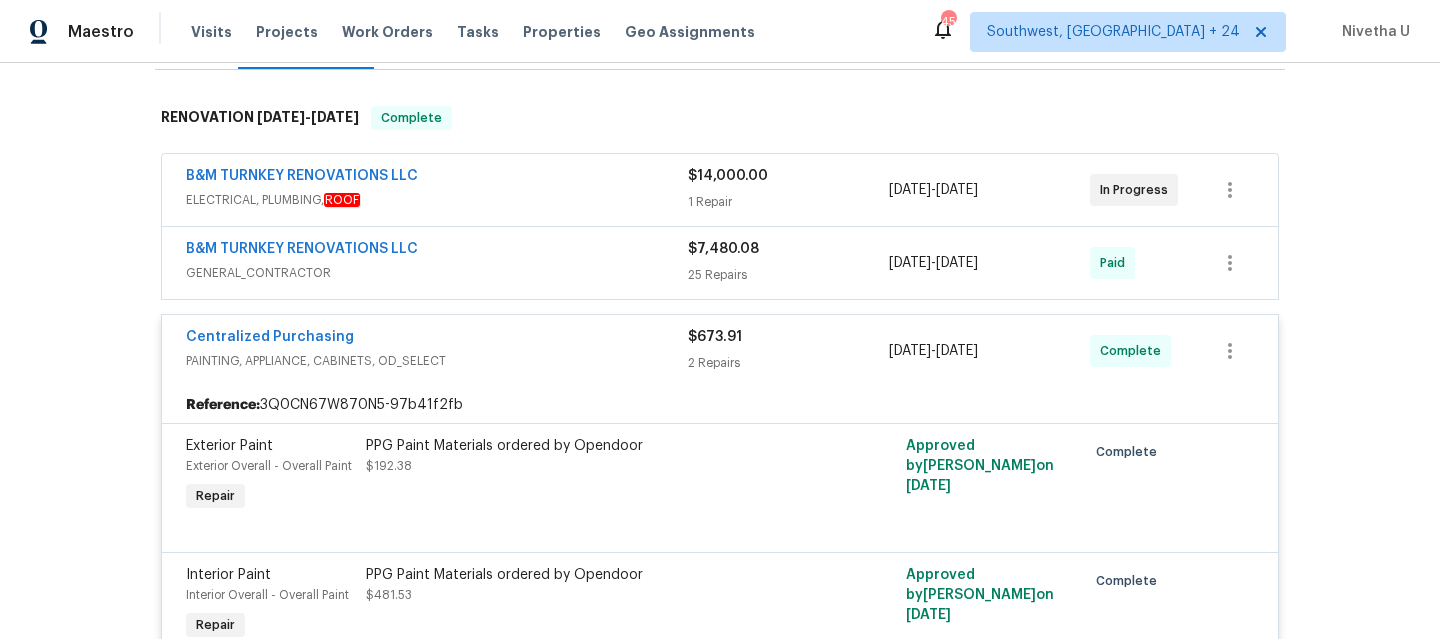 click on "PAINTING, APPLIANCE, CABINETS, OD_SELECT" at bounding box center (437, 361) 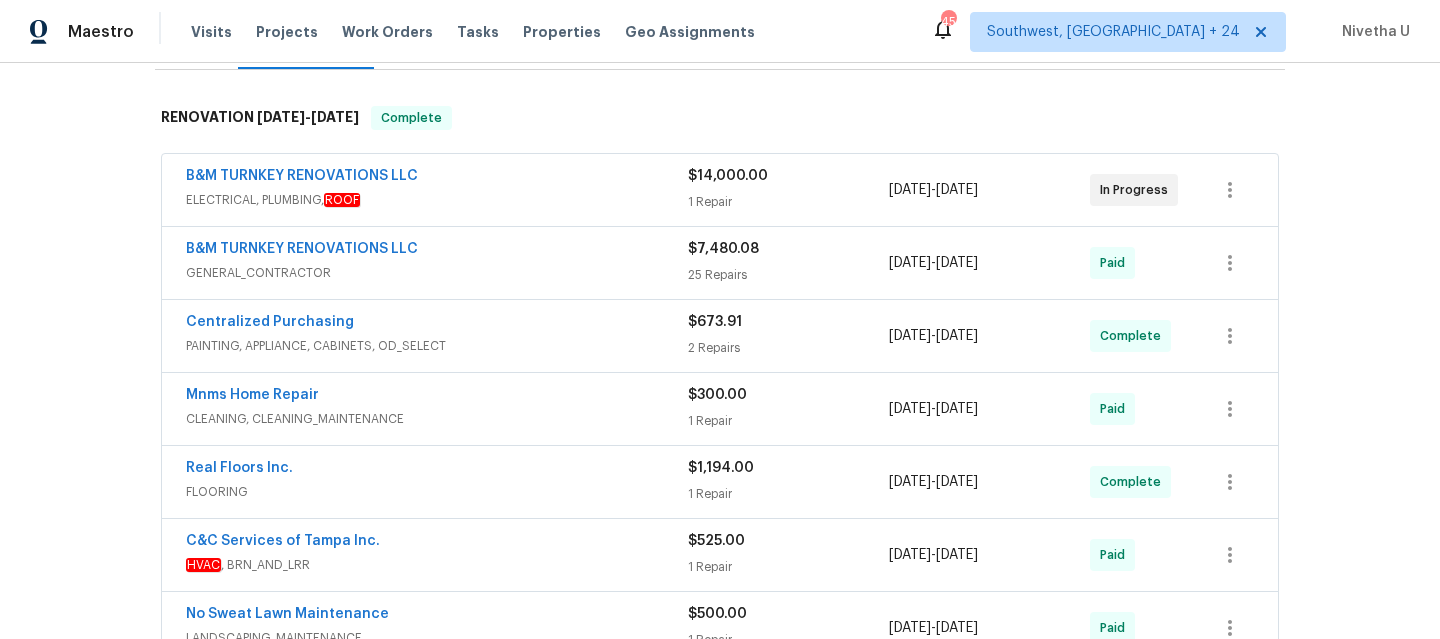 click on "GENERAL_CONTRACTOR" at bounding box center [437, 273] 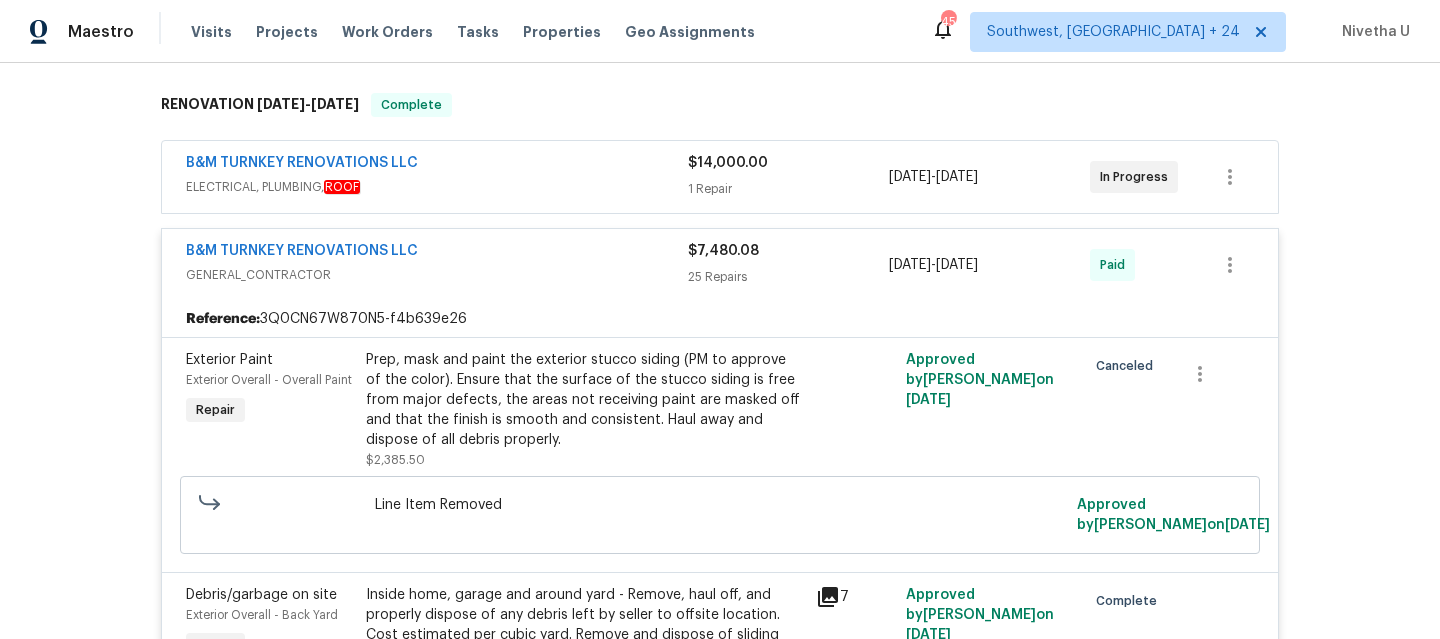 scroll, scrollTop: 304, scrollLeft: 0, axis: vertical 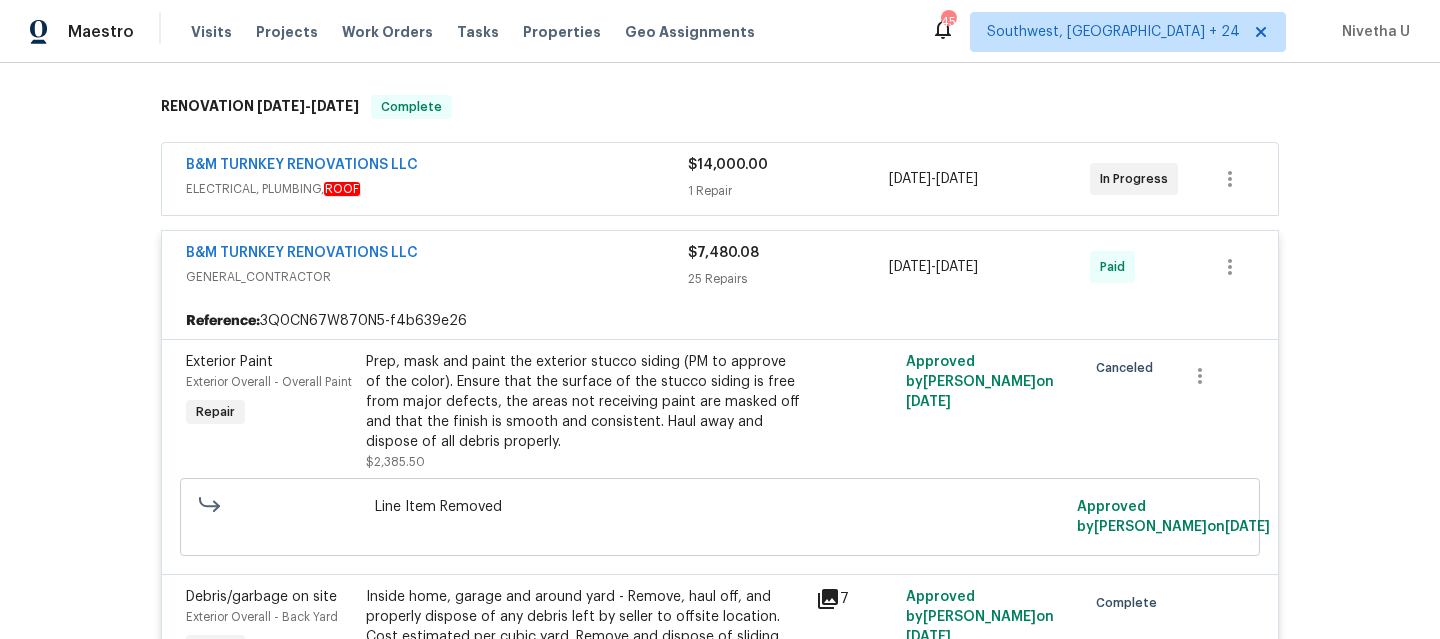 click on "B&M TURNKEY RENOVATIONS LLC" at bounding box center (437, 255) 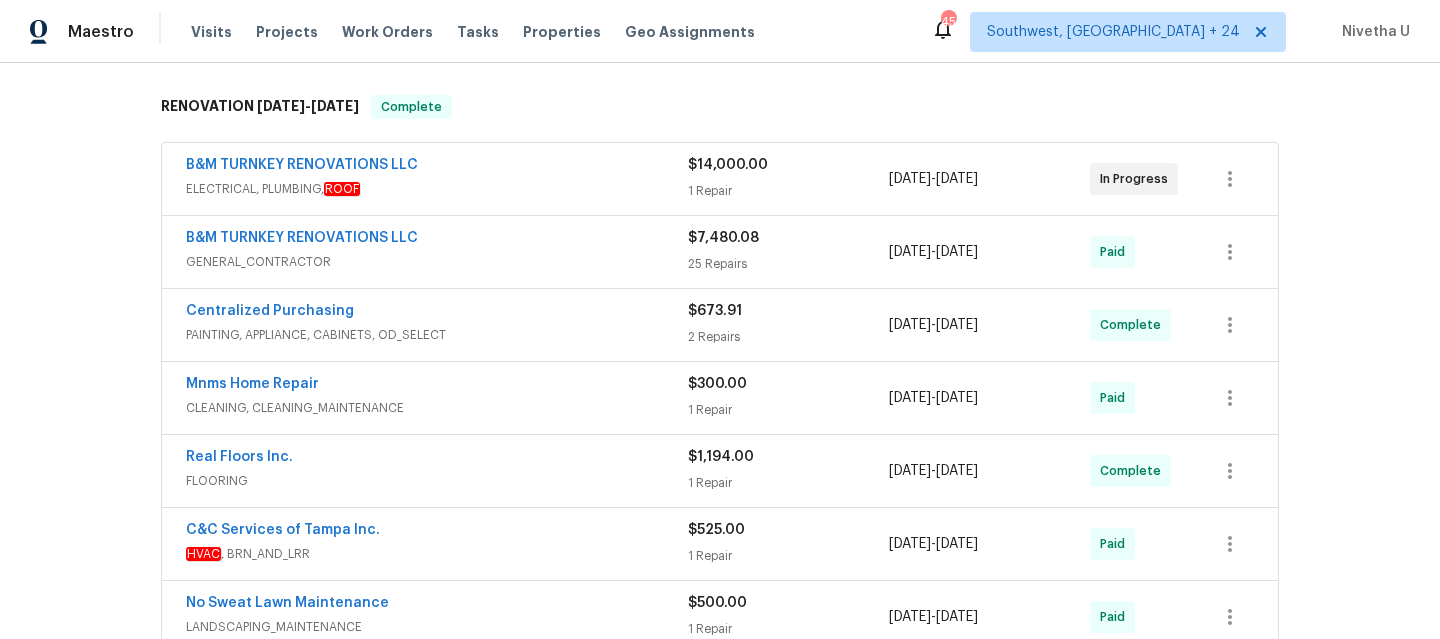click on "ELECTRICAL, PLUMBING,  ROOF" at bounding box center [437, 189] 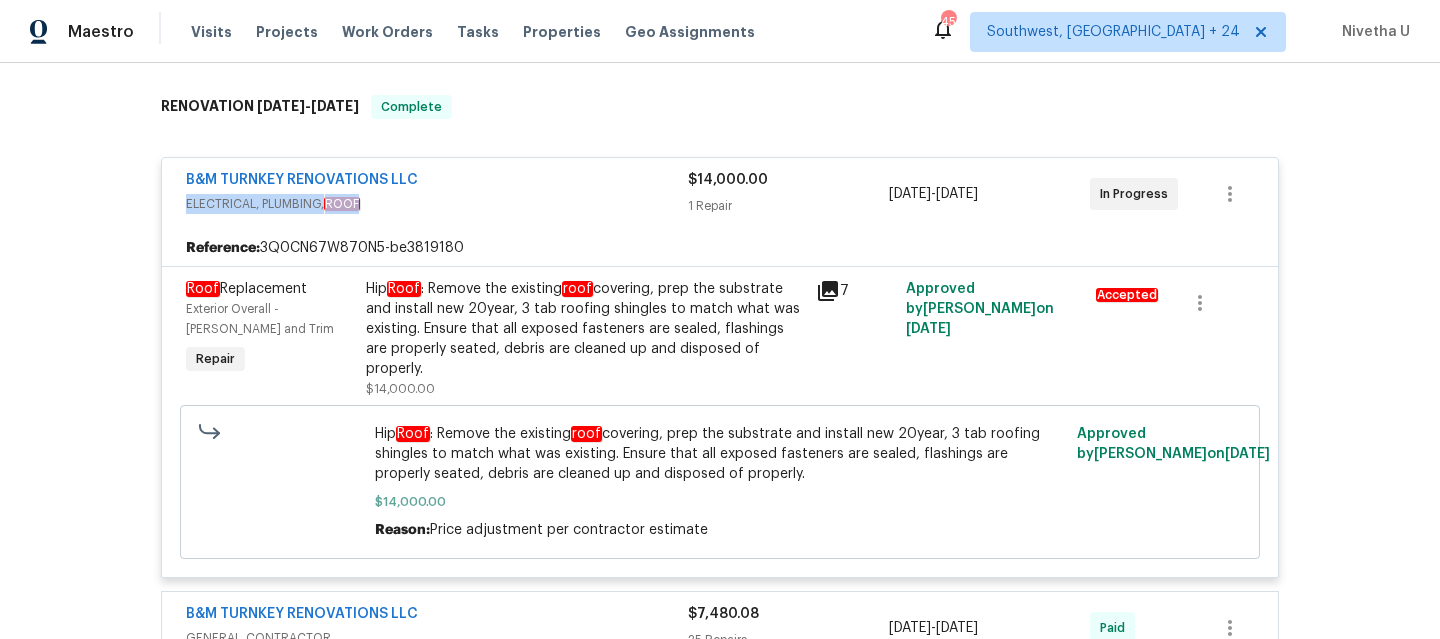 click on "ELECTRICAL, PLUMBING,  ROOF" at bounding box center (437, 204) 